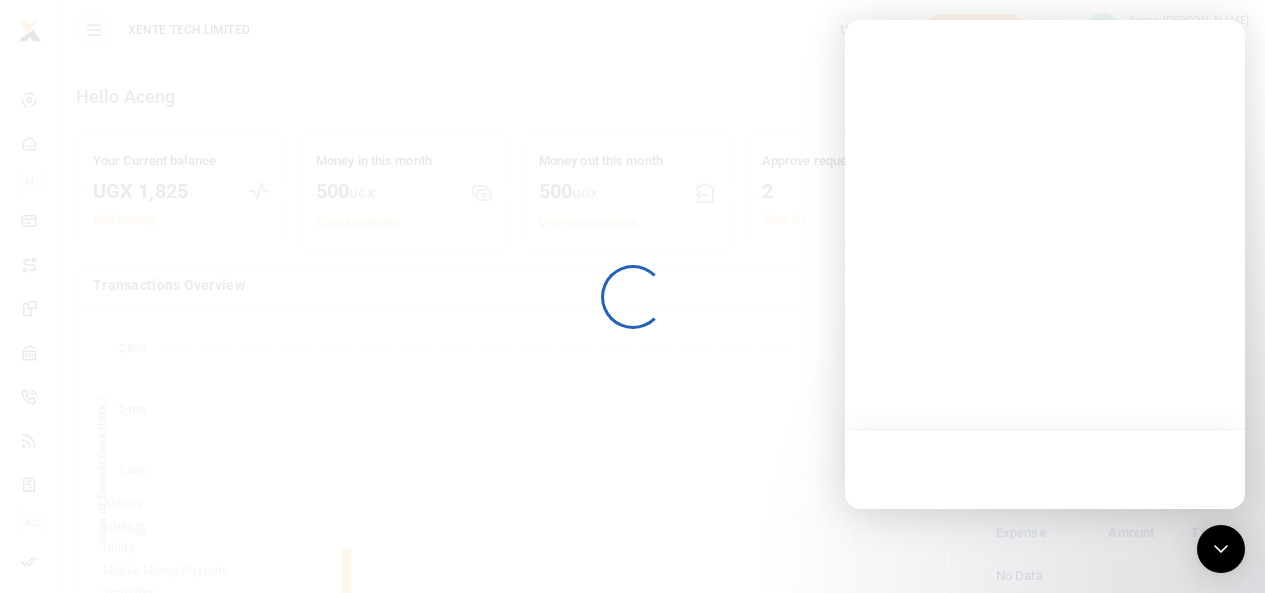 scroll, scrollTop: 0, scrollLeft: 0, axis: both 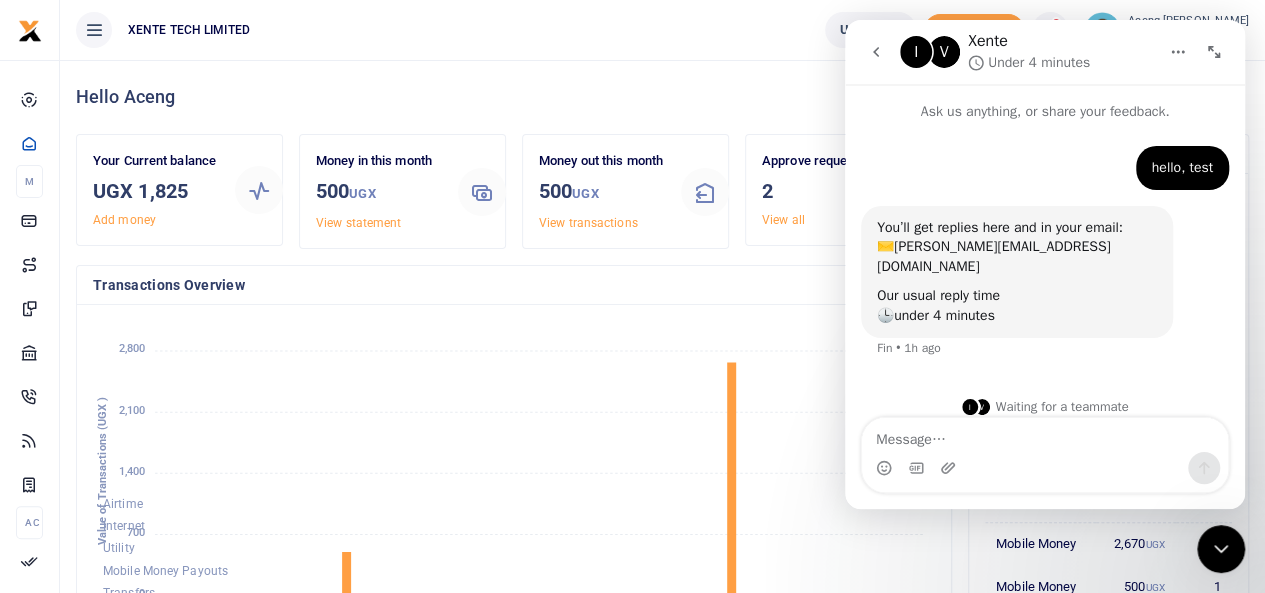 click at bounding box center (1045, 435) 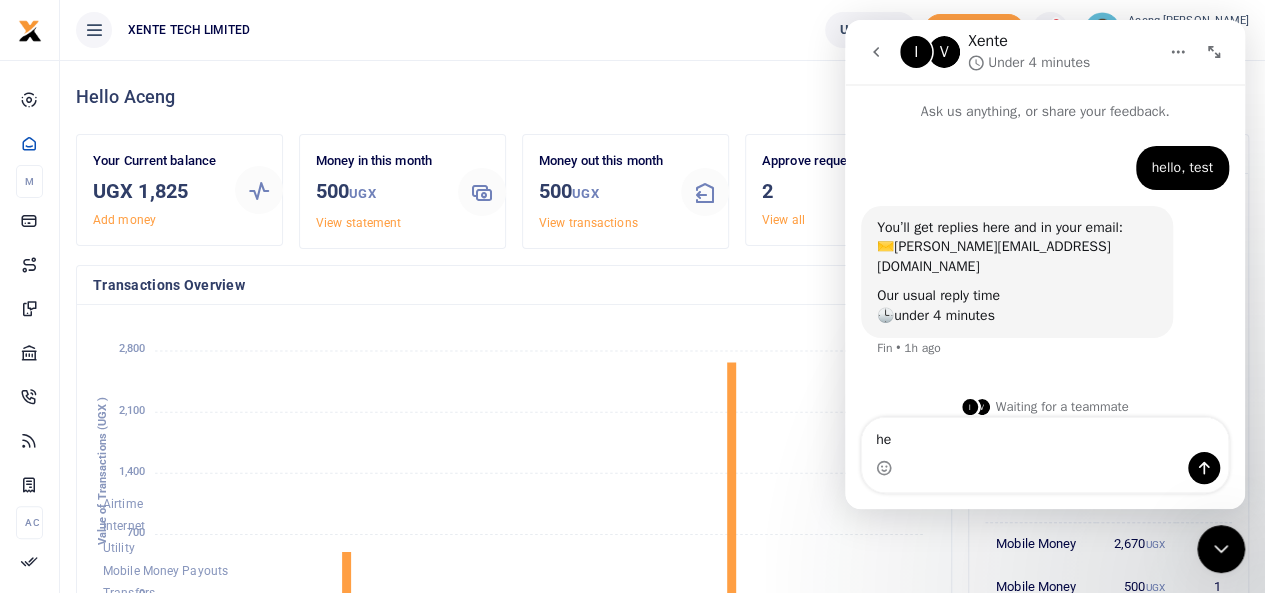 type on "h" 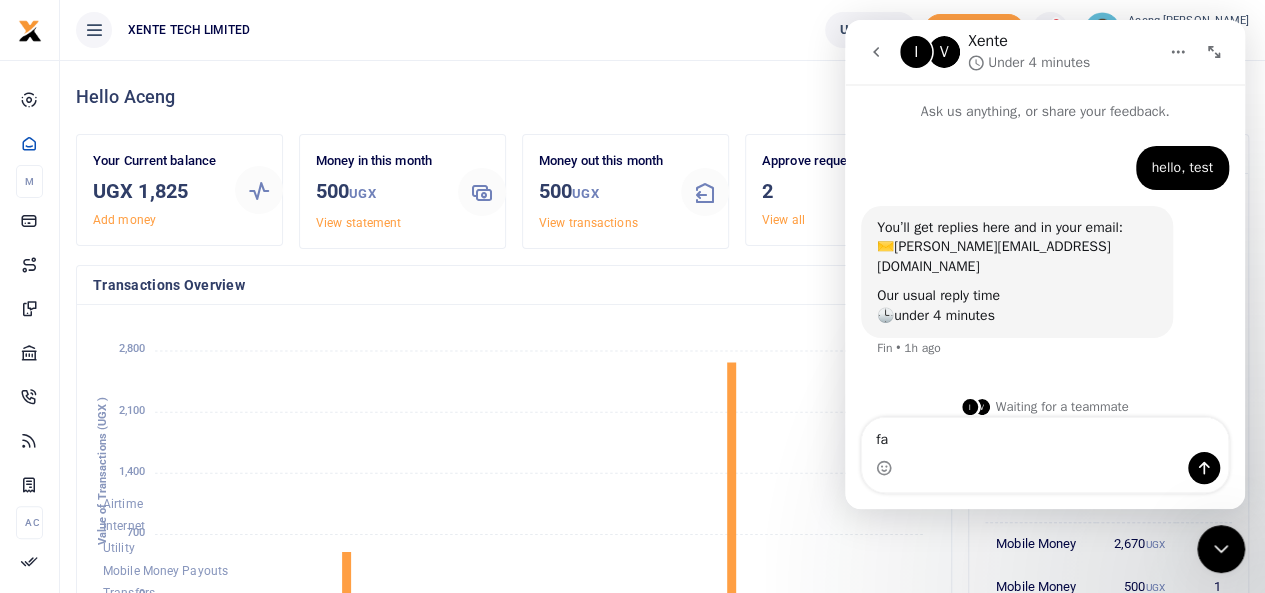 type on "f" 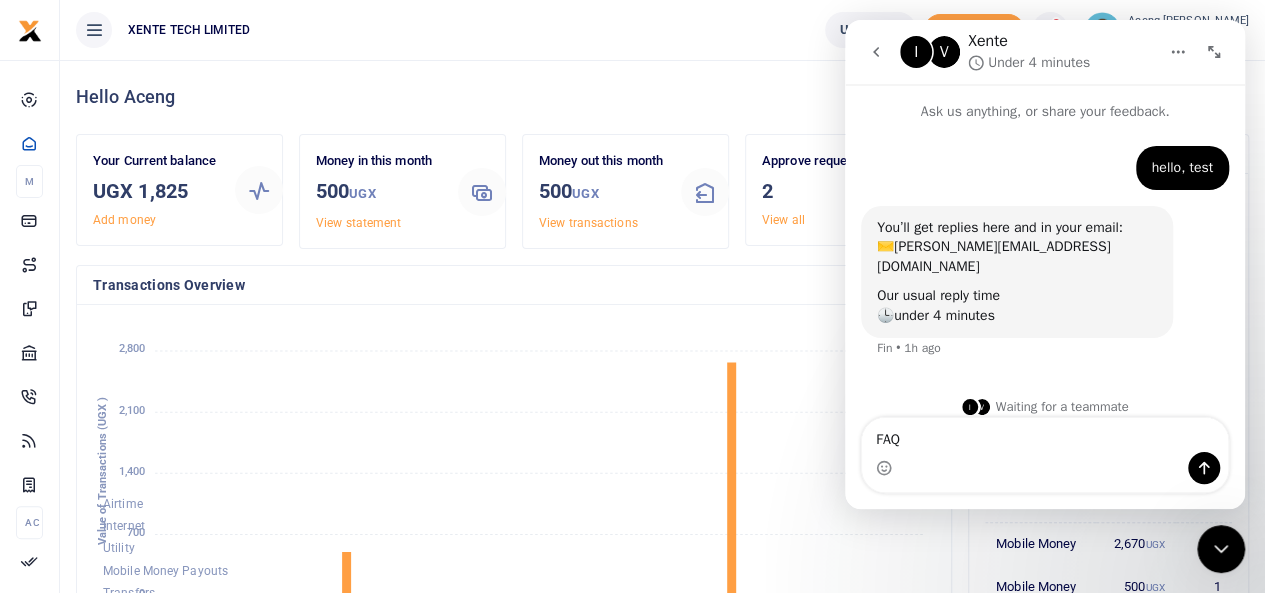 click on "FAQ" at bounding box center [1045, 435] 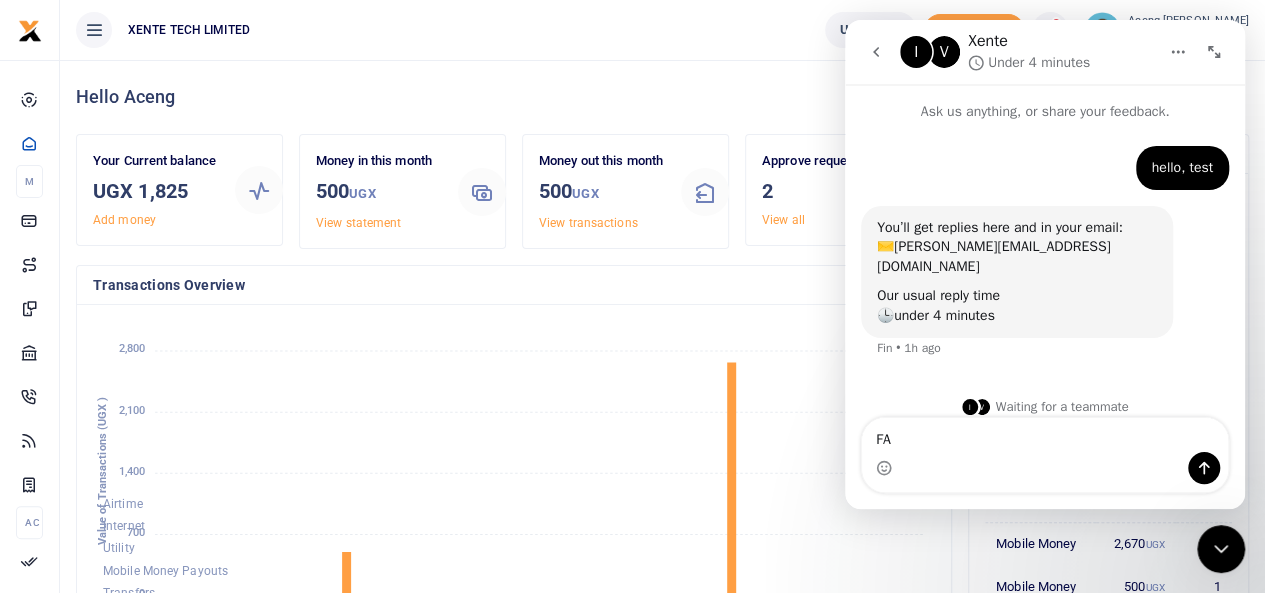 type on "F" 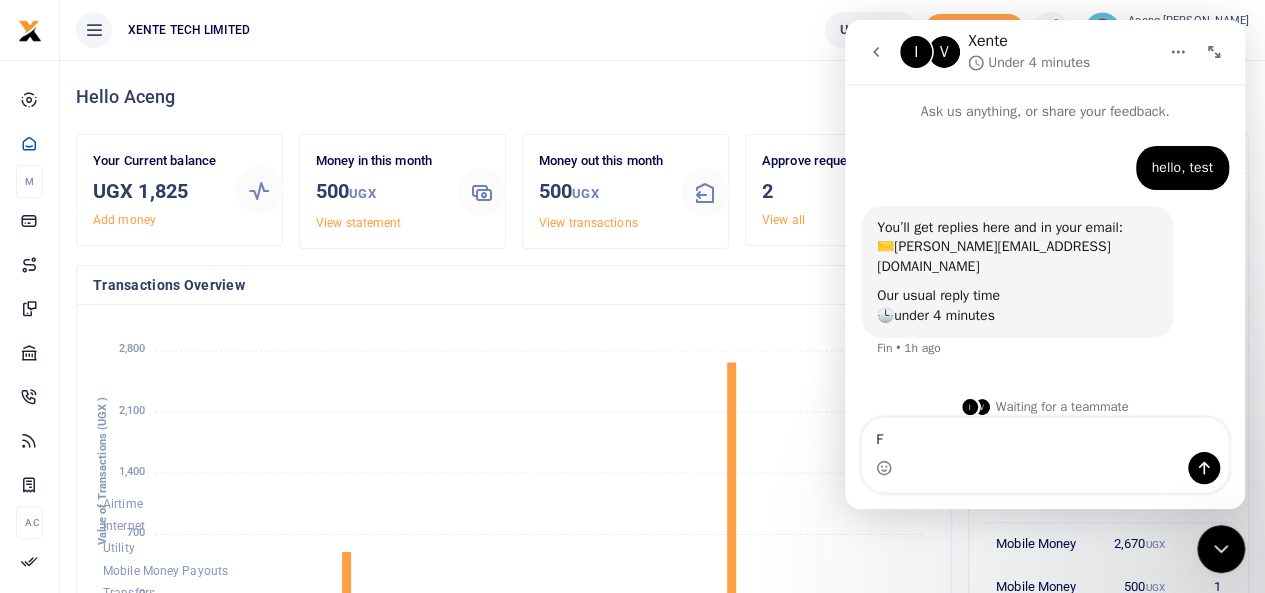 type 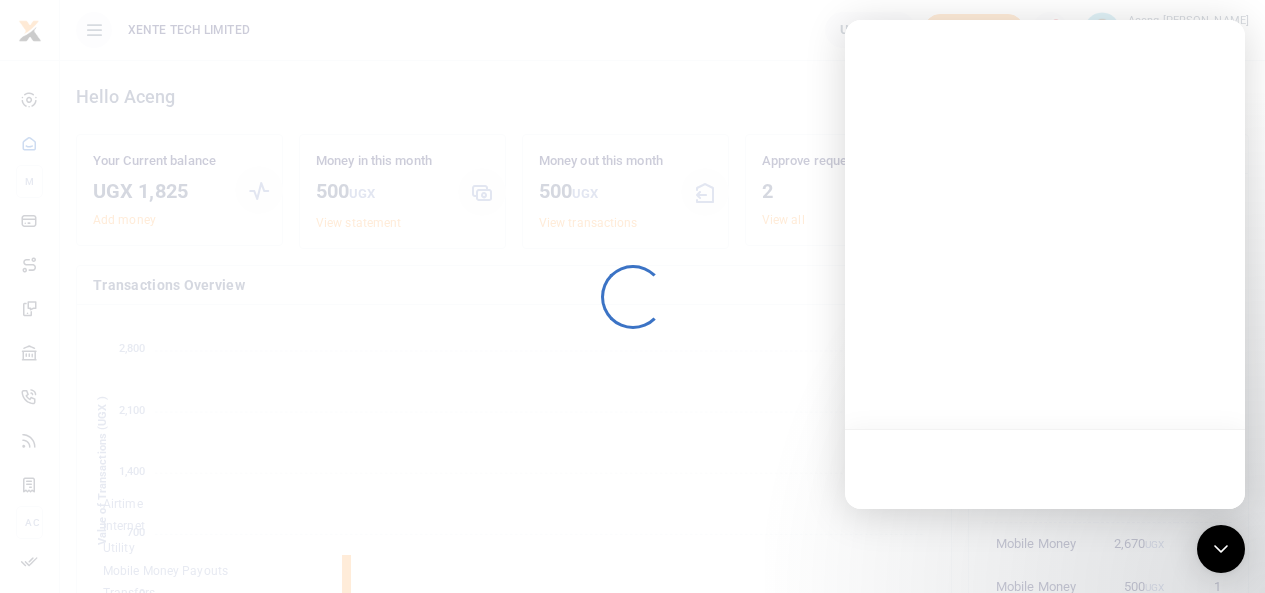 scroll, scrollTop: 0, scrollLeft: 0, axis: both 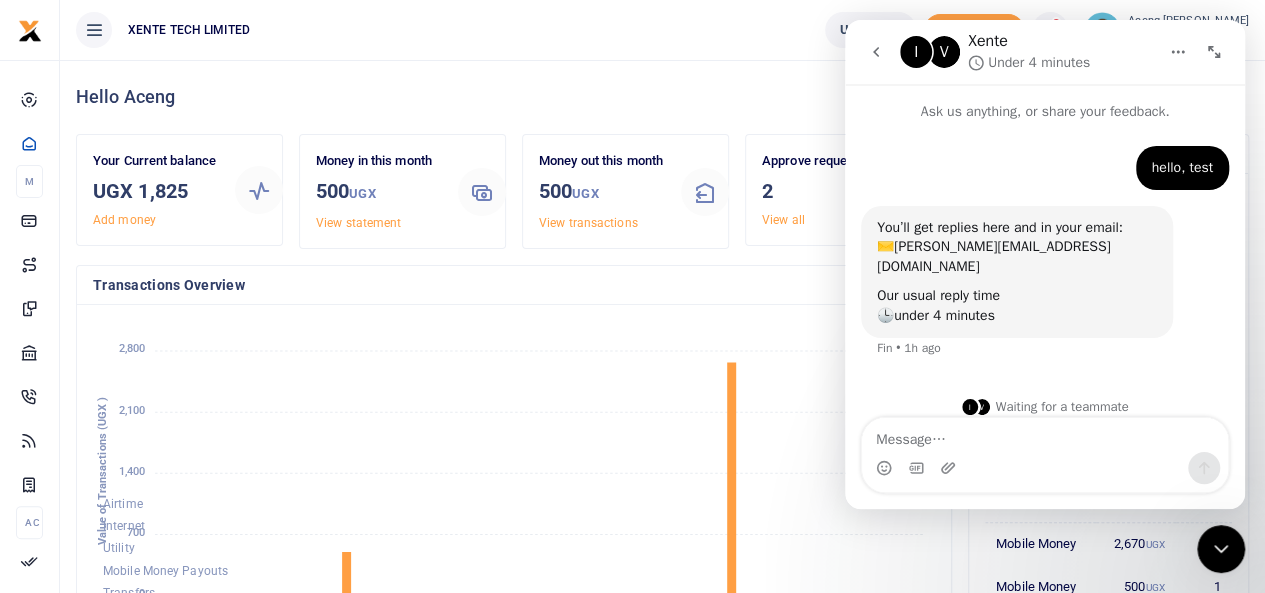 click 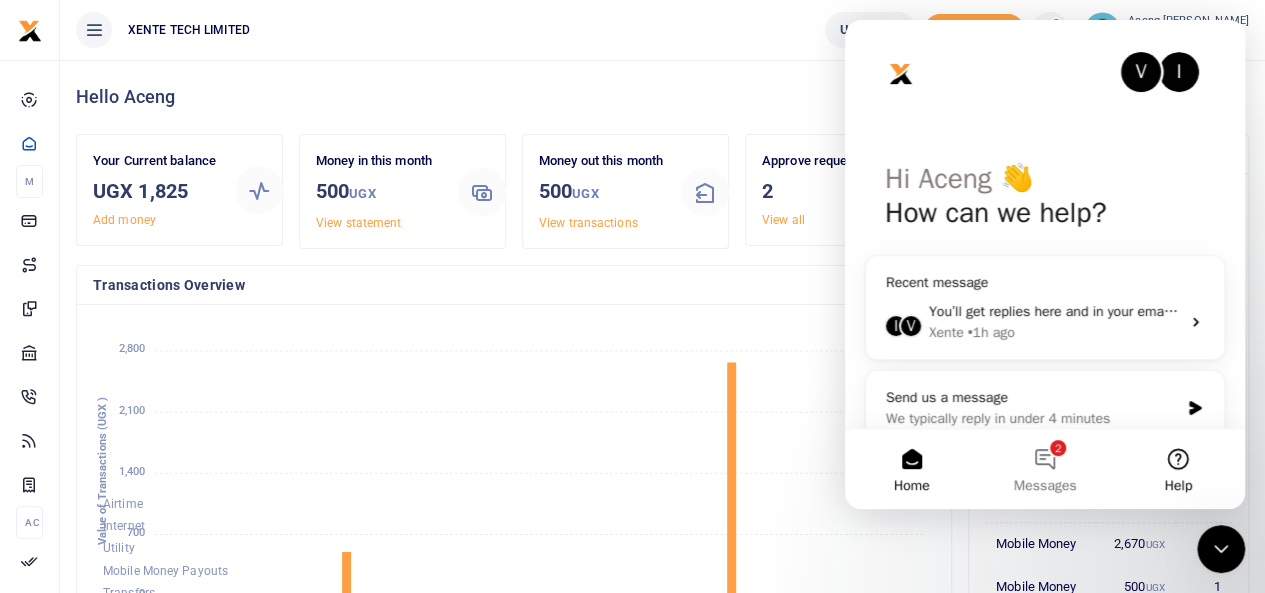 click on "Help" at bounding box center [1178, 469] 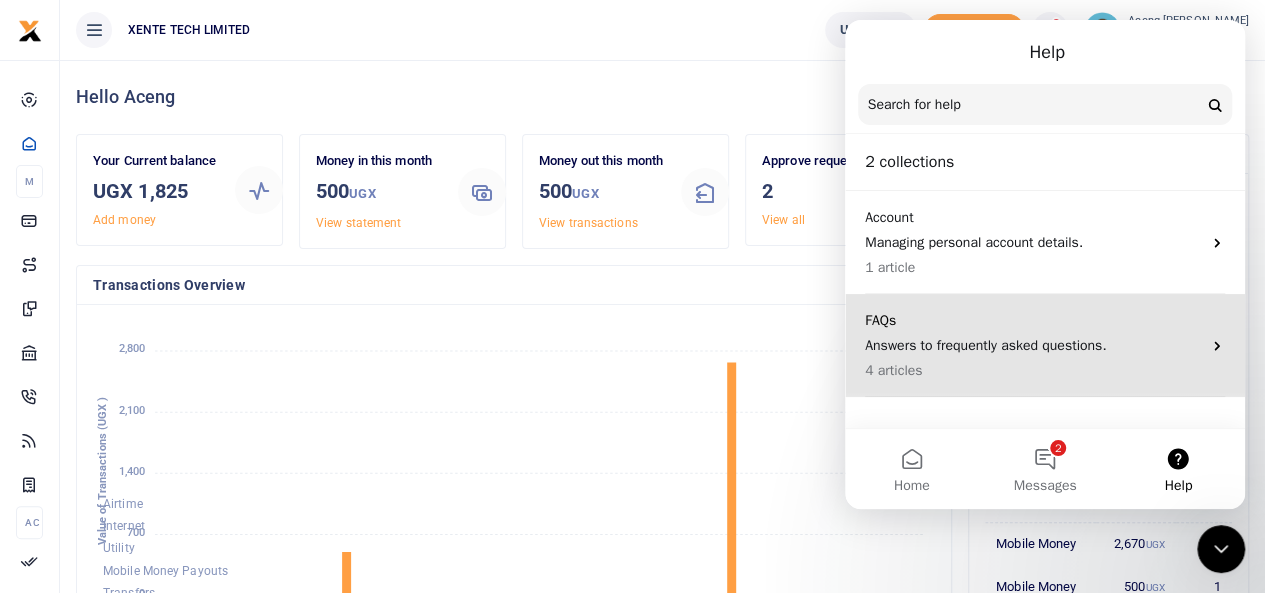 click on "Answers to frequently asked questions." at bounding box center [1033, 345] 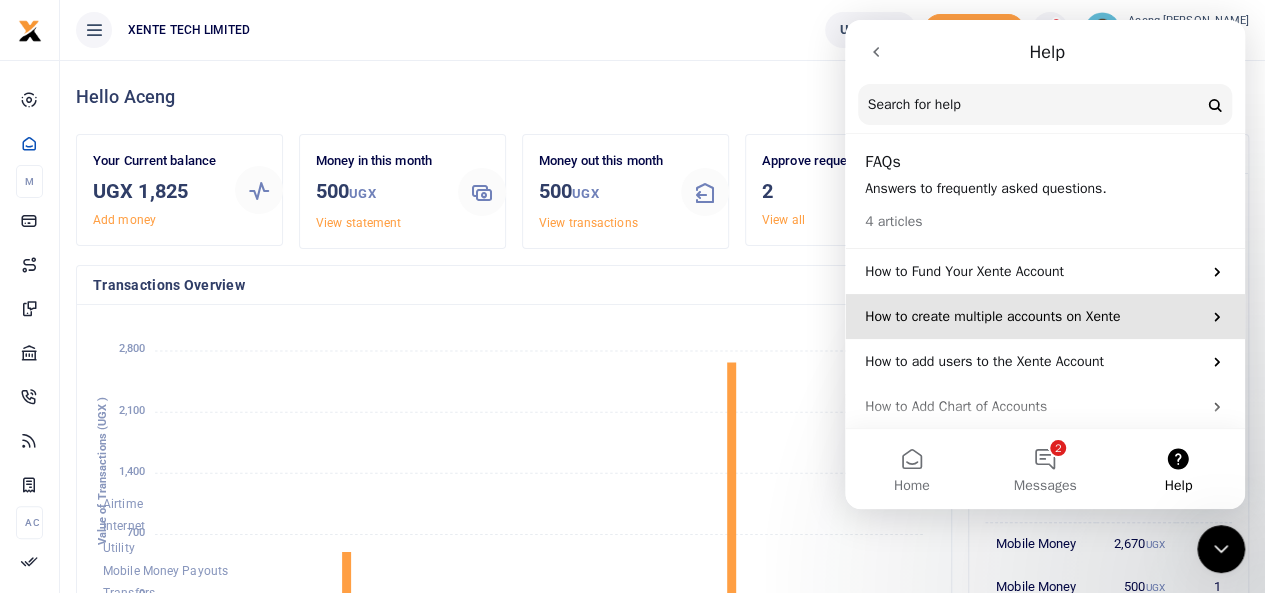click on "How to create multiple accounts on Xente" at bounding box center [1045, 316] 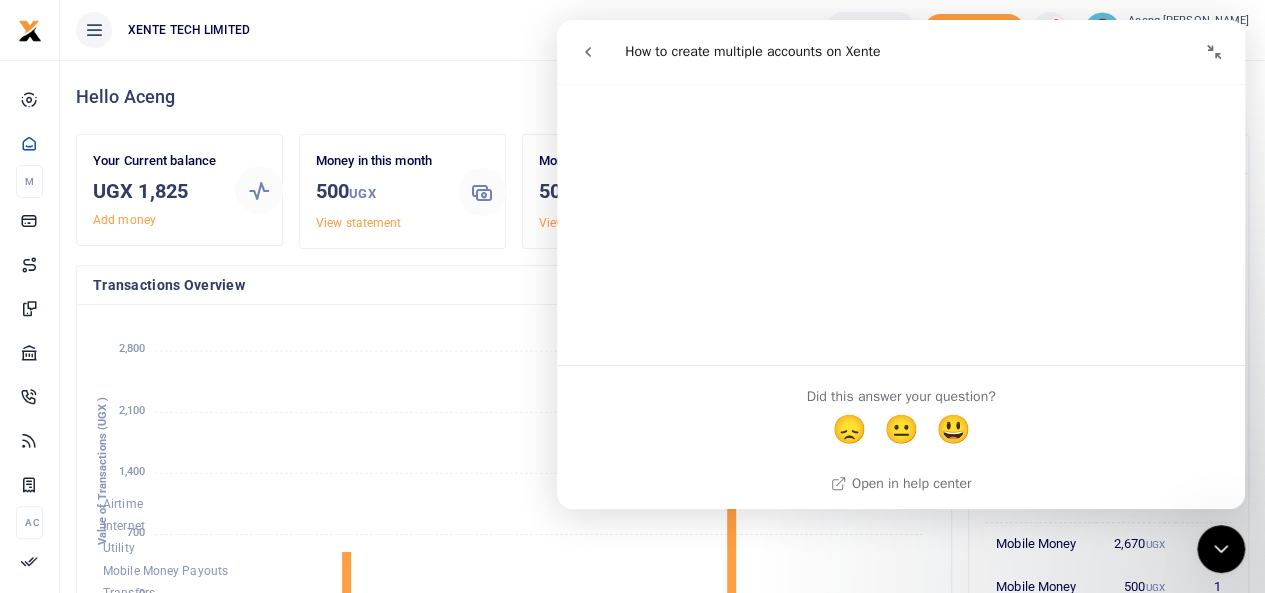 scroll, scrollTop: 323, scrollLeft: 0, axis: vertical 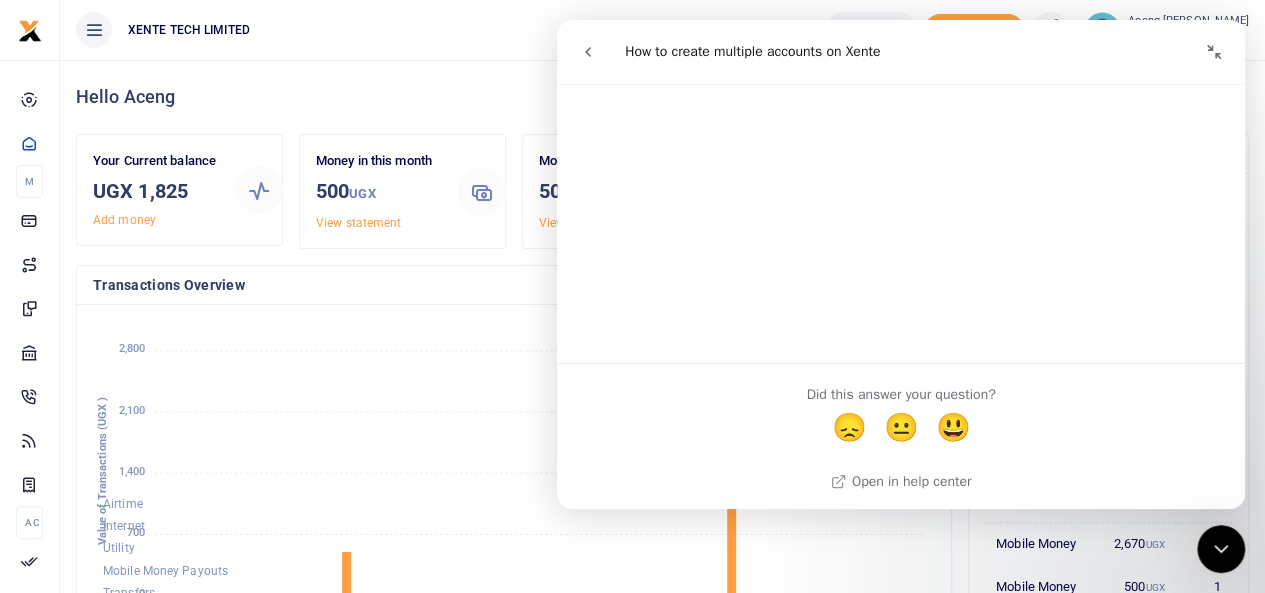 click 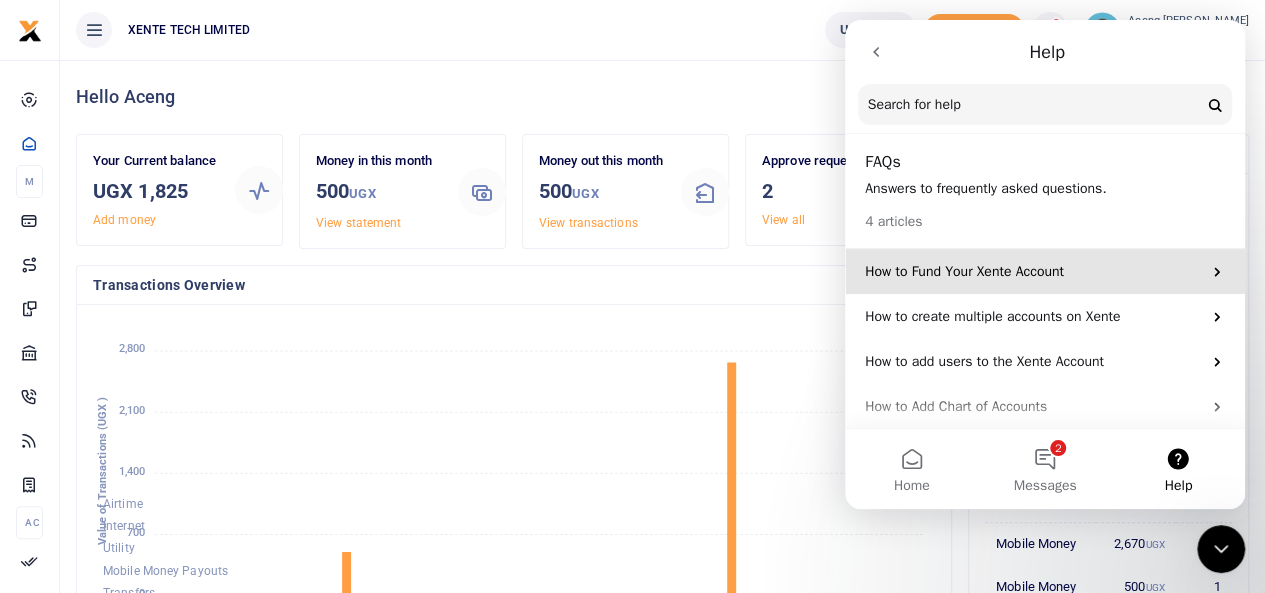 click on "How to Fund Your Xente Account" at bounding box center (1033, 271) 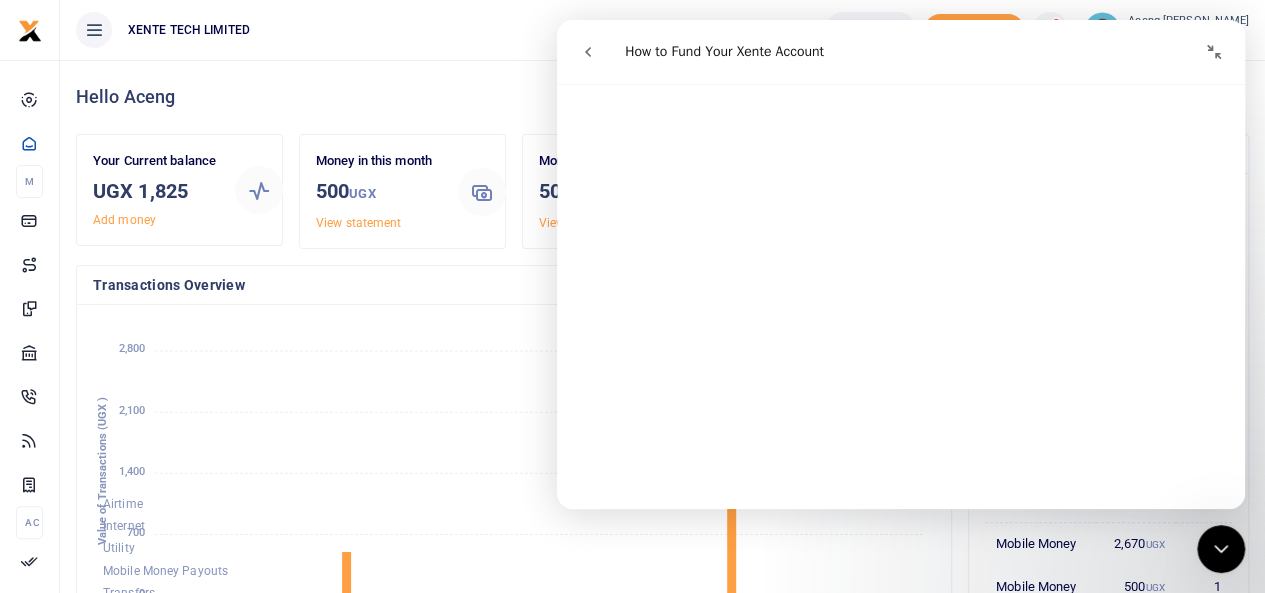 scroll, scrollTop: 139, scrollLeft: 0, axis: vertical 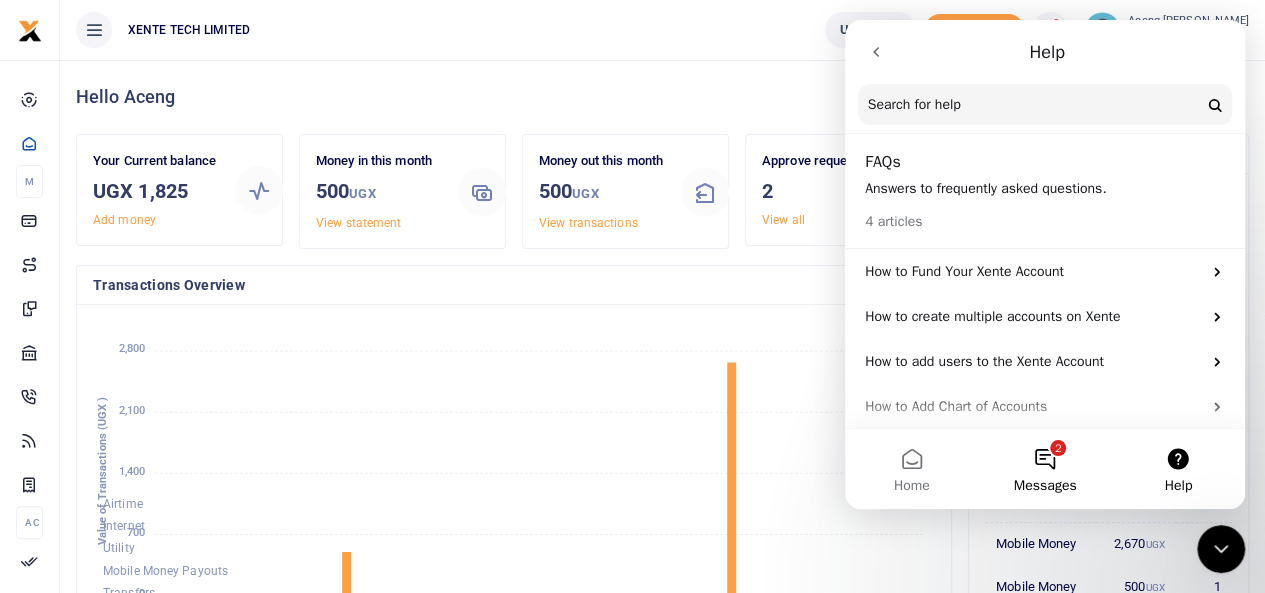 click on "2 Messages" at bounding box center [1044, 469] 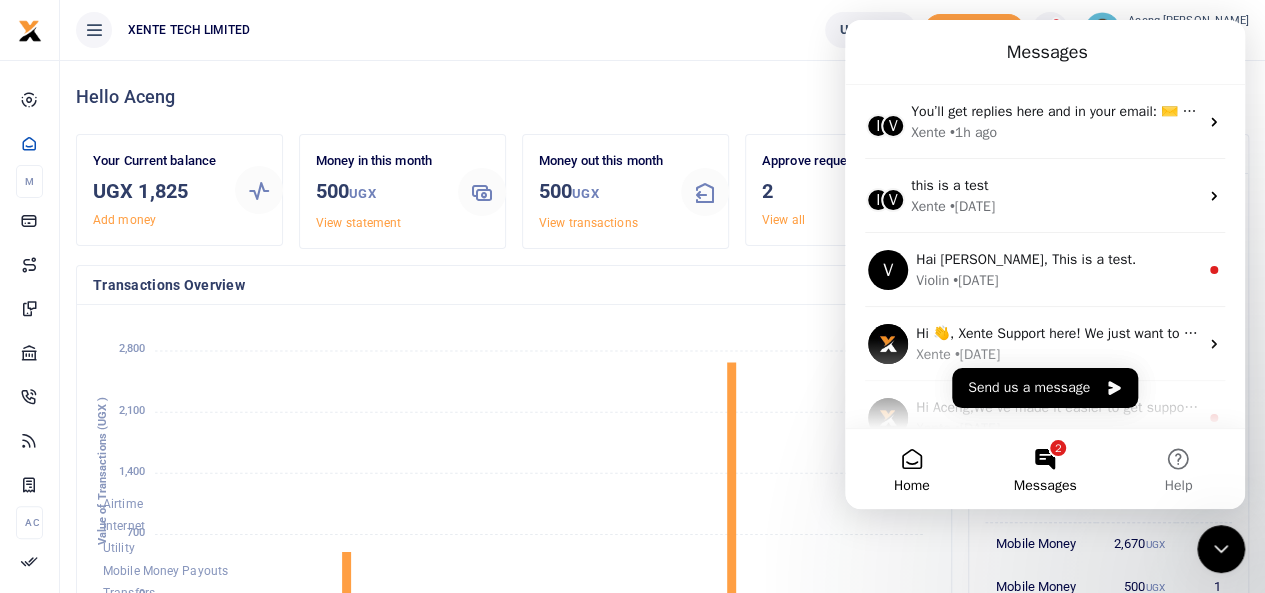 click on "Home" at bounding box center [911, 469] 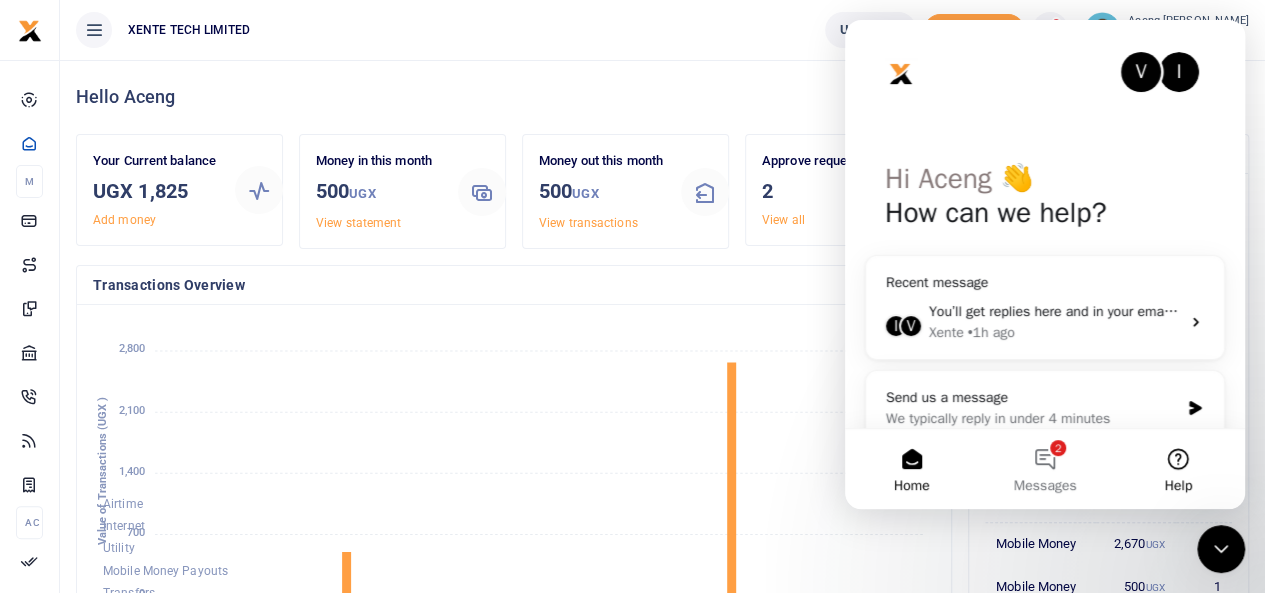 click on "Help" at bounding box center (1178, 469) 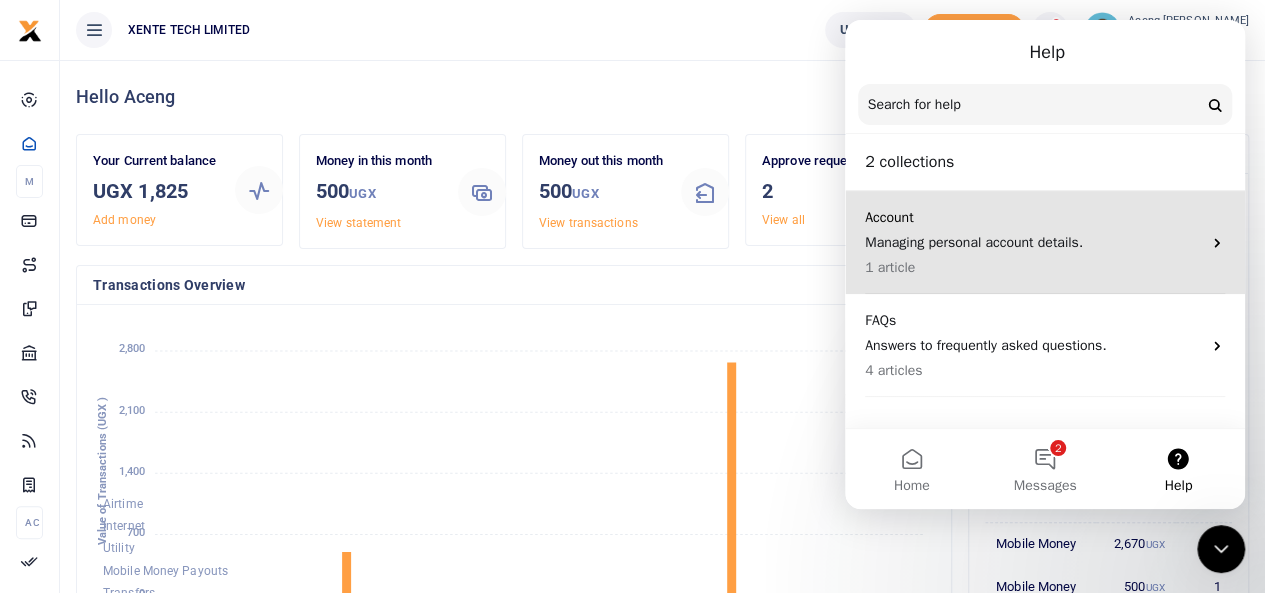 click on "Account" at bounding box center (1033, 217) 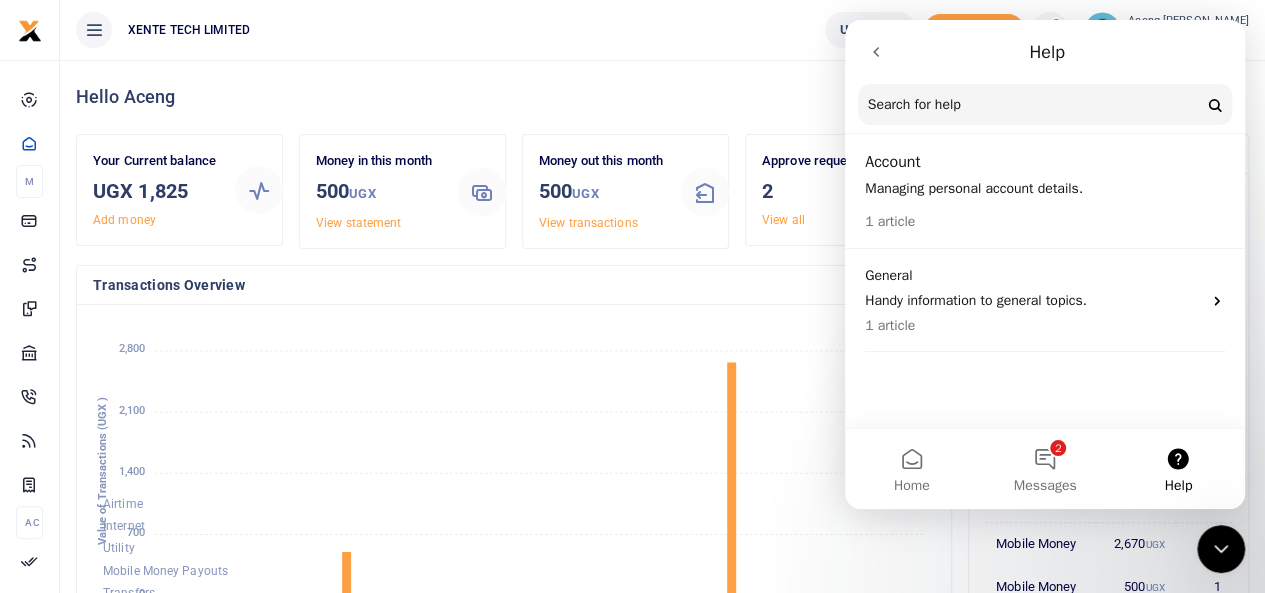 click on "Managing personal account details." at bounding box center (1045, 188) 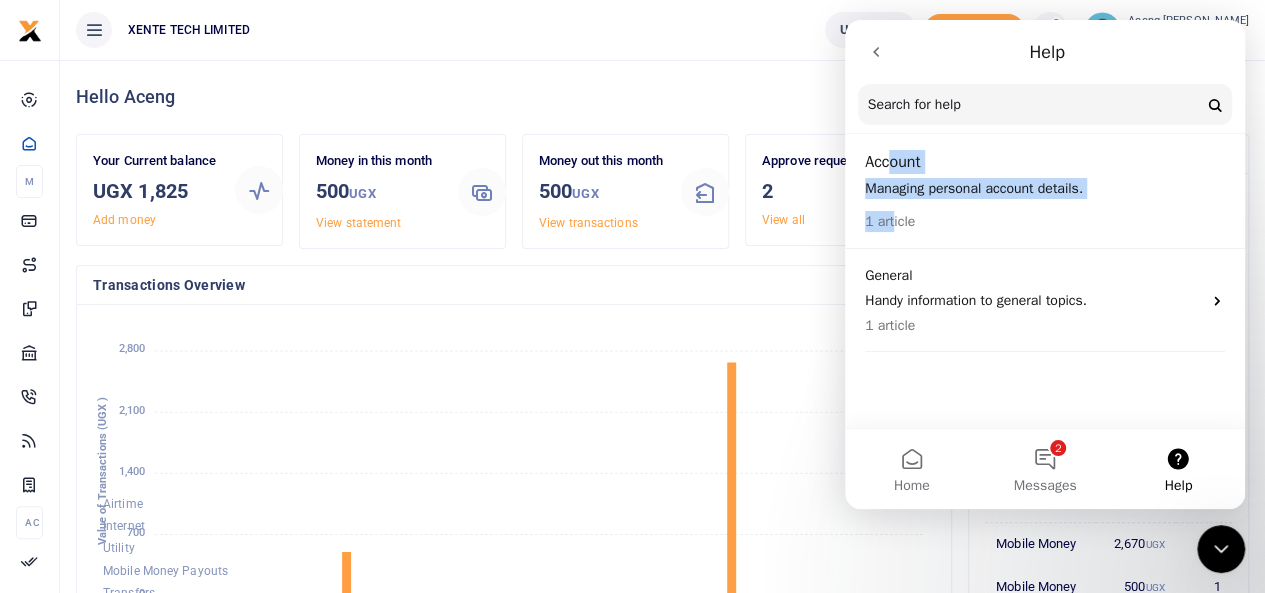 drag, startPoint x: 891, startPoint y: 225, endPoint x: 895, endPoint y: 164, distance: 61.13101 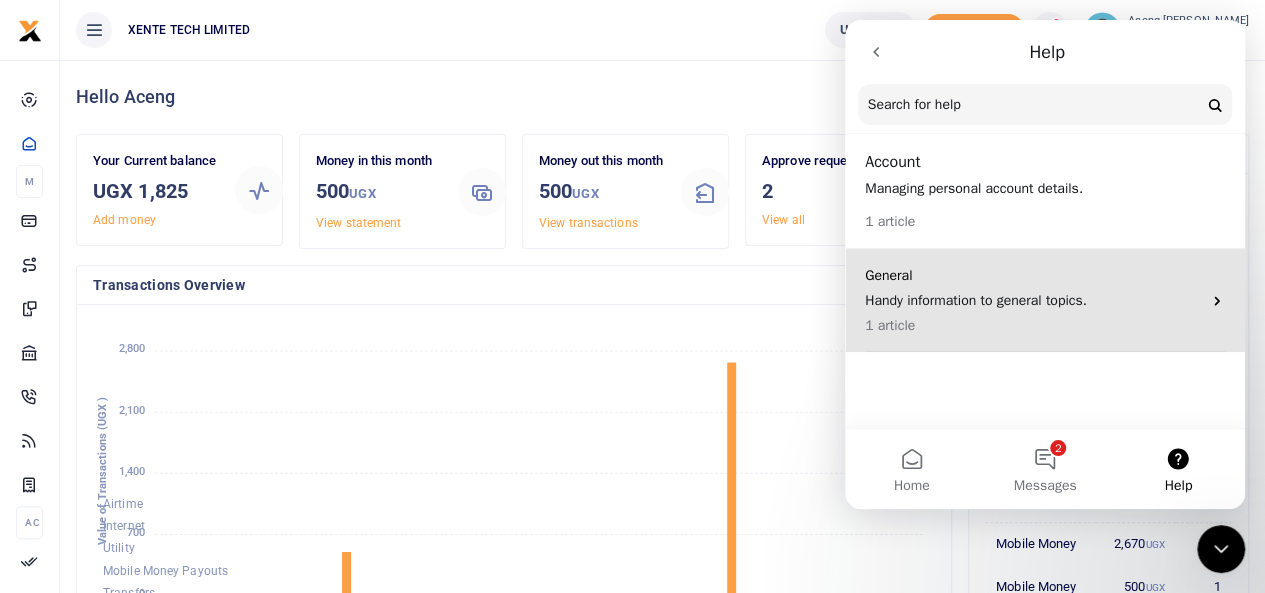 click on "Handy information to general topics." at bounding box center (1033, 300) 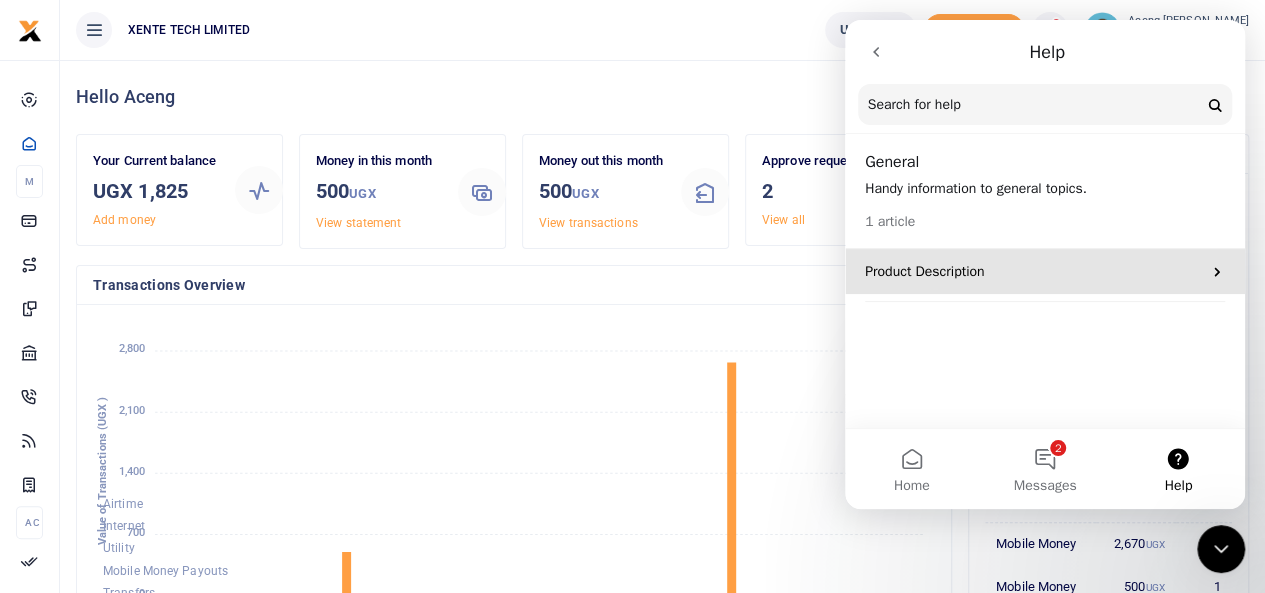 click on "Product Description" at bounding box center [1033, 271] 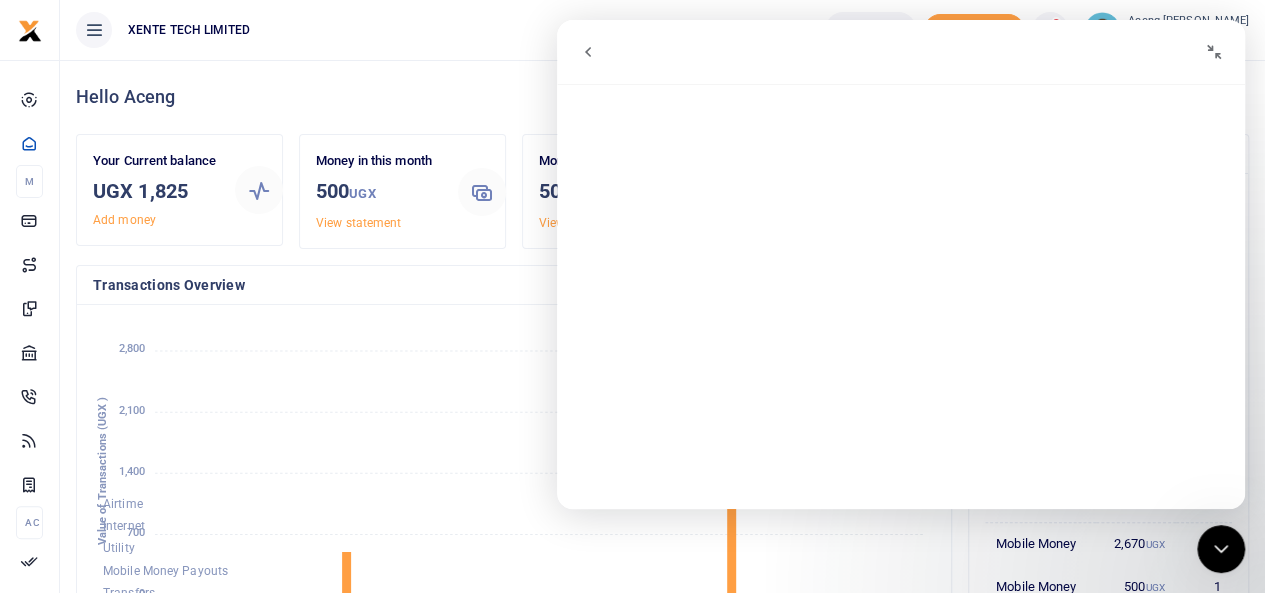 scroll, scrollTop: 0, scrollLeft: 0, axis: both 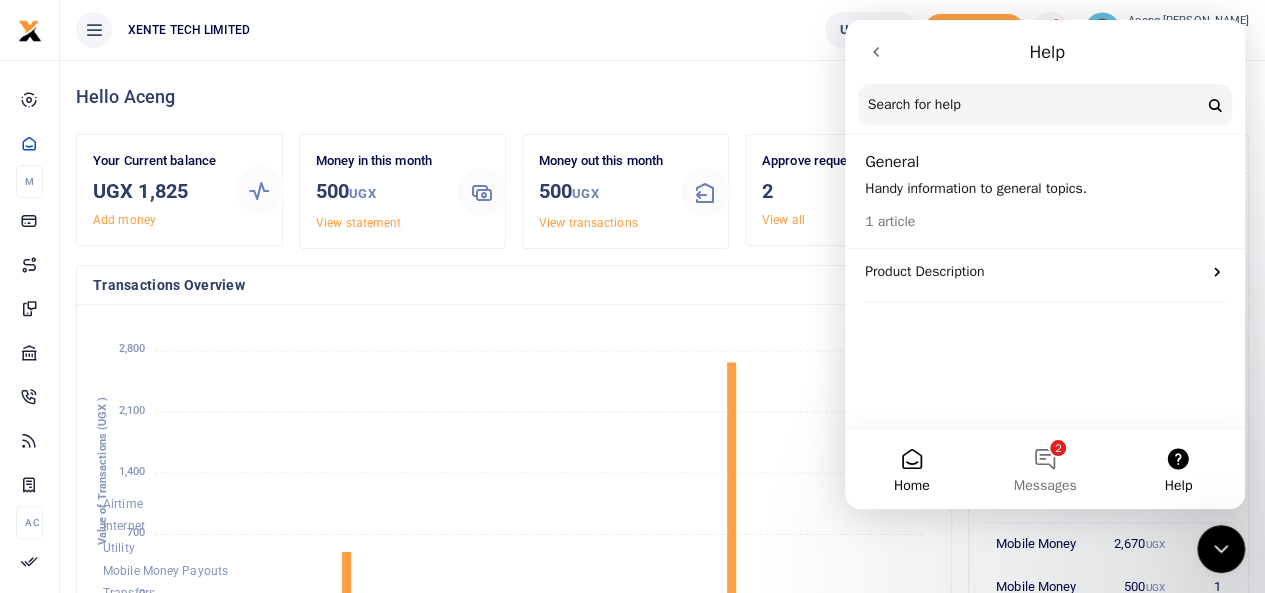 click on "Home" at bounding box center (911, 469) 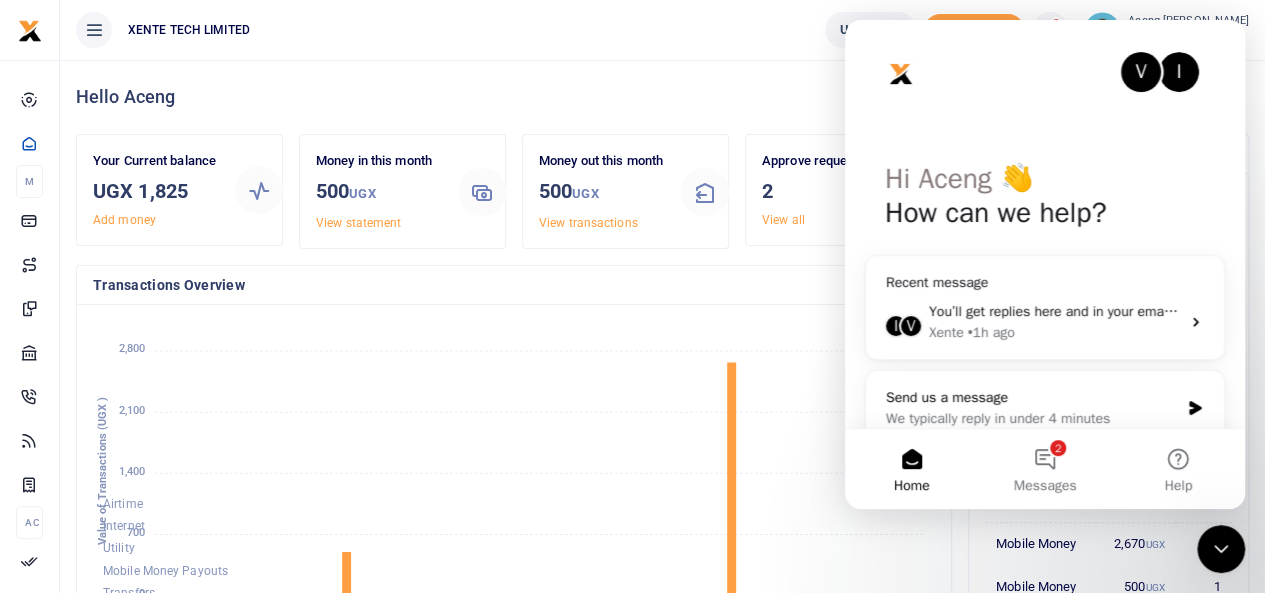 click on "Send us a message" at bounding box center (1032, 397) 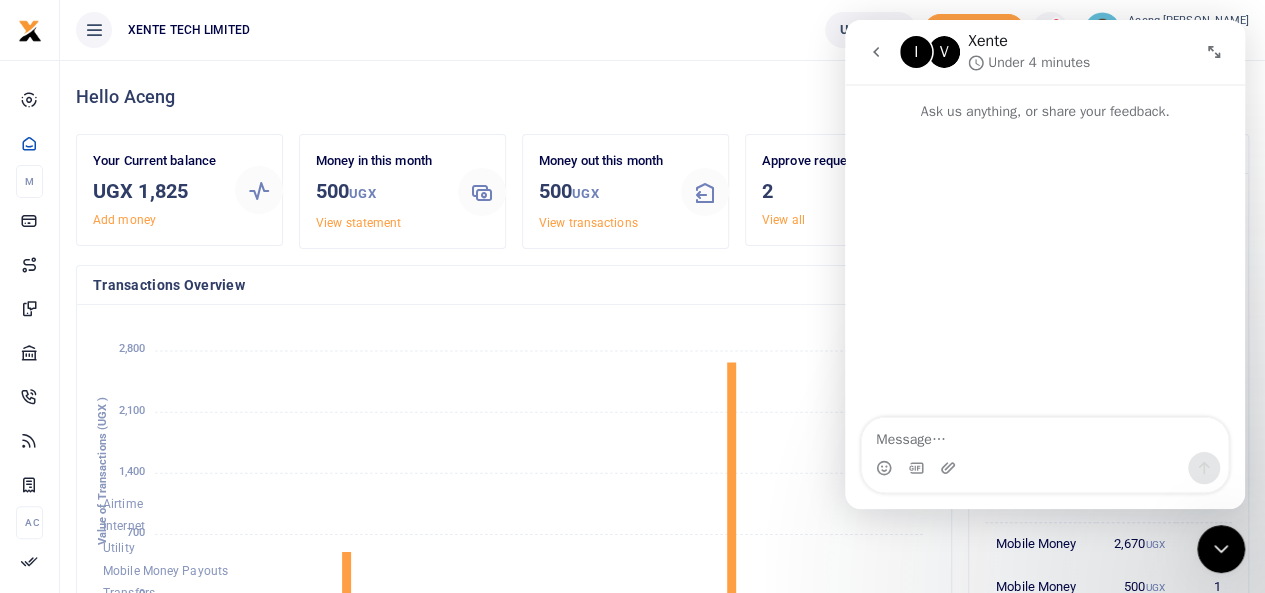 click 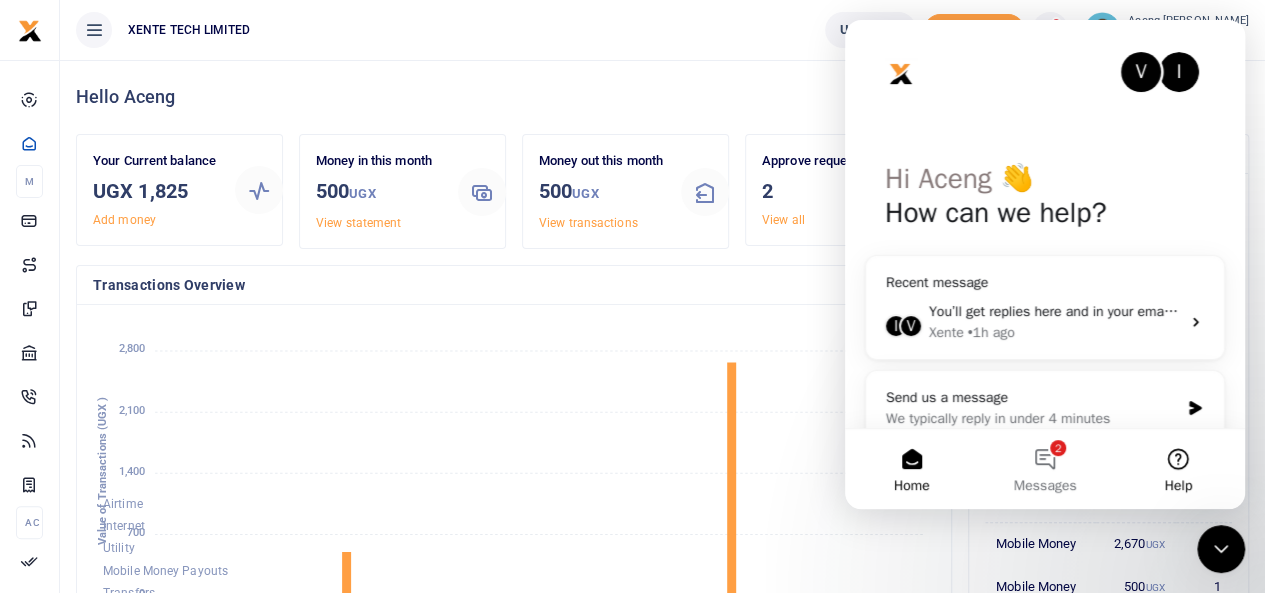 click on "Help" at bounding box center (1178, 469) 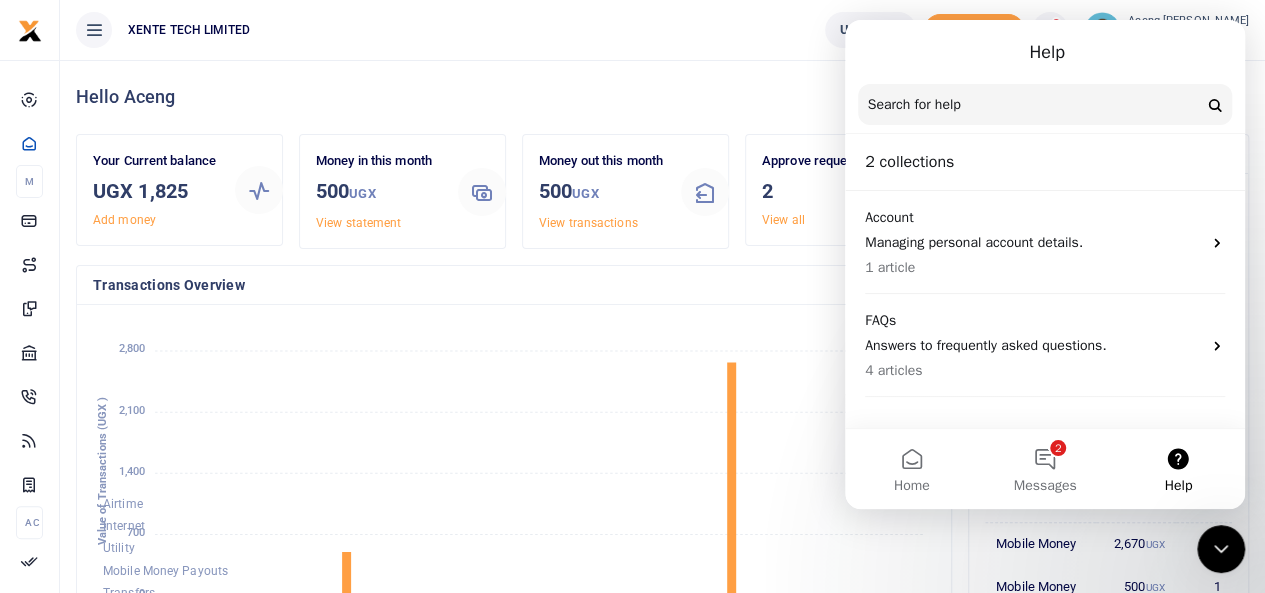 click on "Search for help" at bounding box center [914, 105] 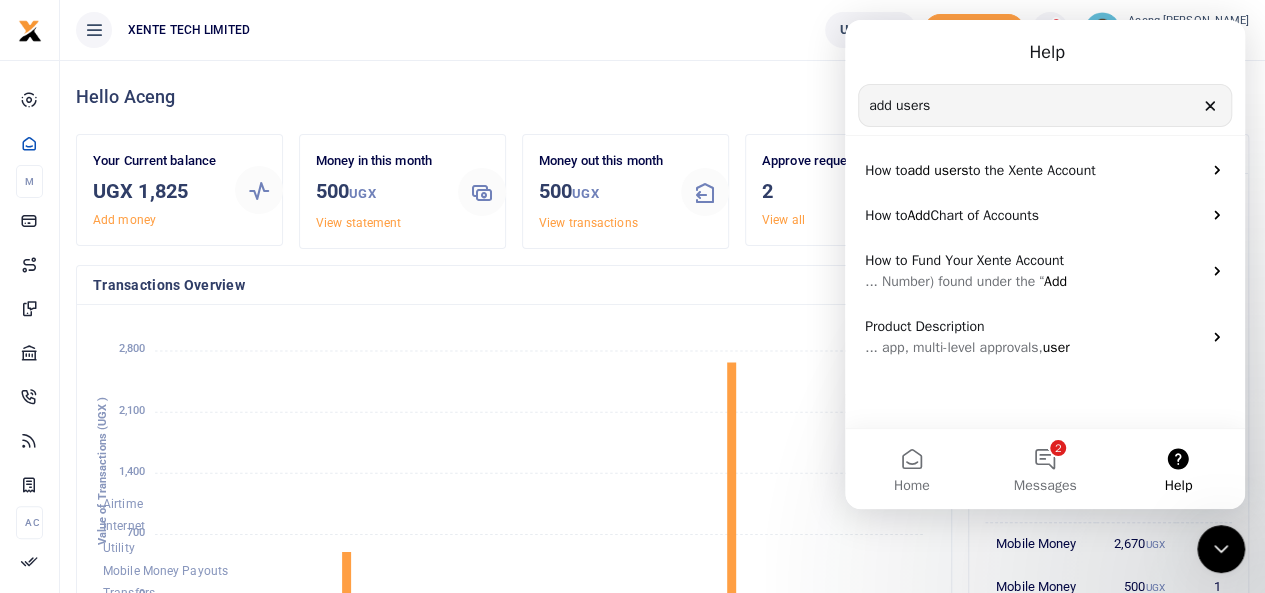 type on "add users" 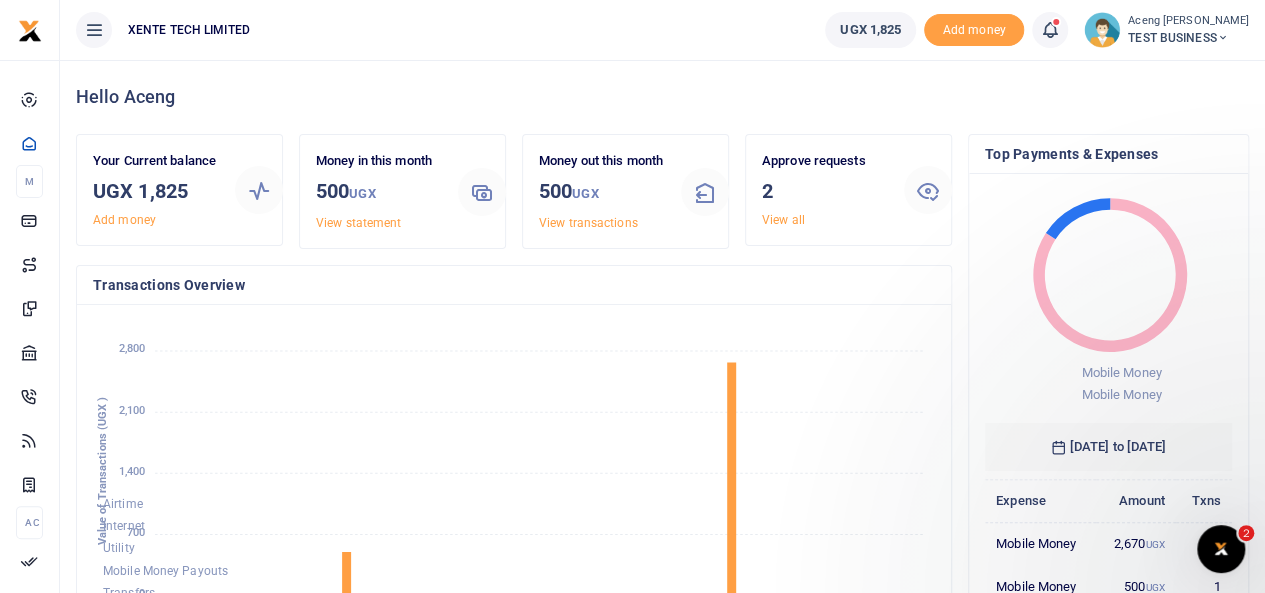 scroll, scrollTop: 0, scrollLeft: 0, axis: both 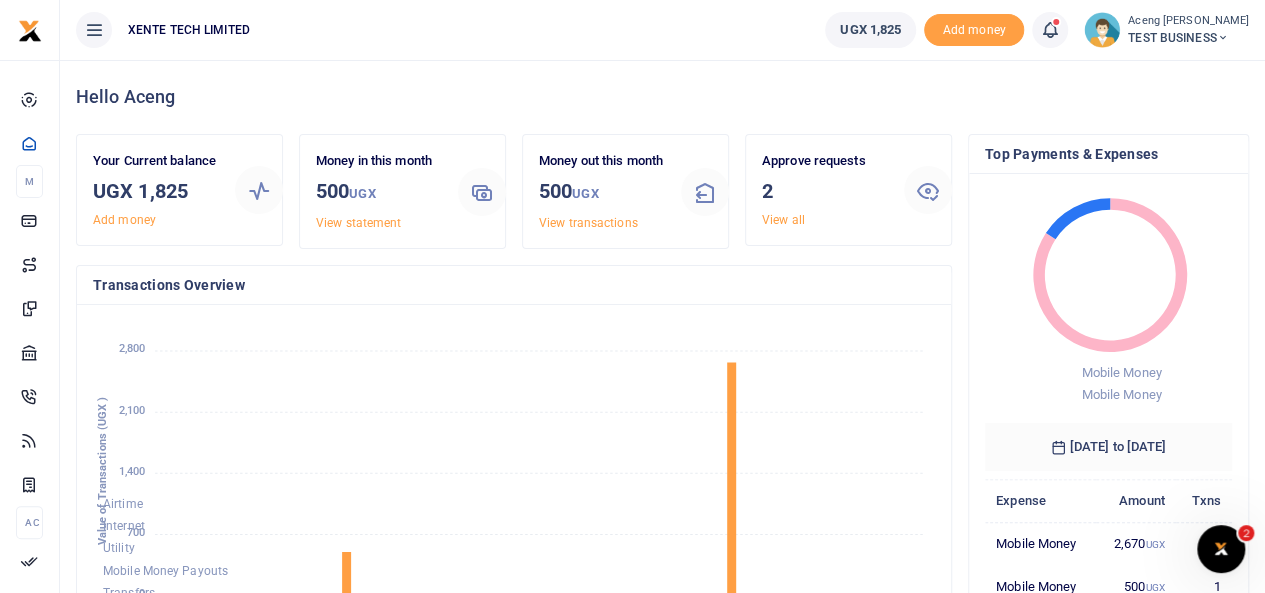 click at bounding box center (1221, 549) 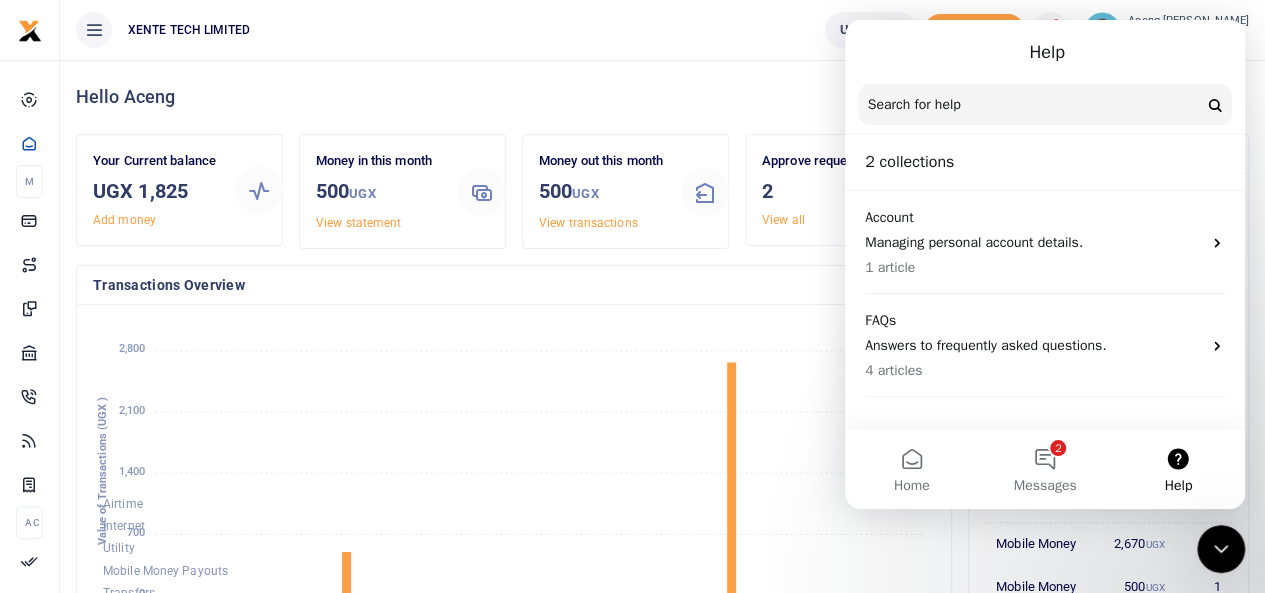 click on "Help" at bounding box center (1178, 486) 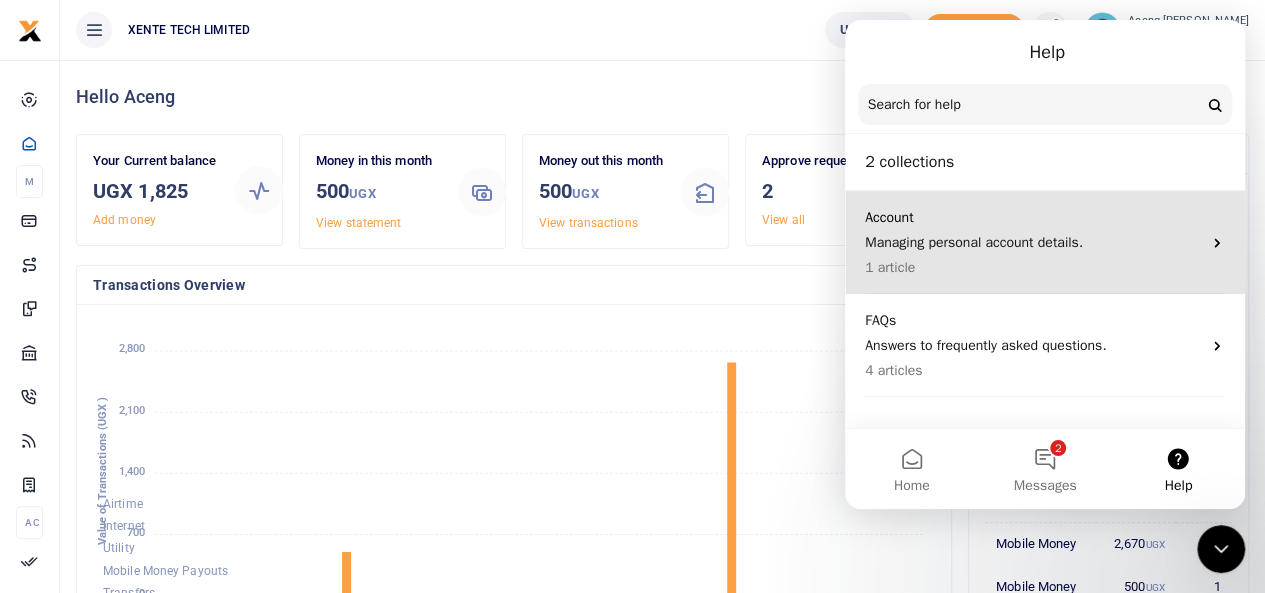 click on "Managing personal account details." at bounding box center (1033, 242) 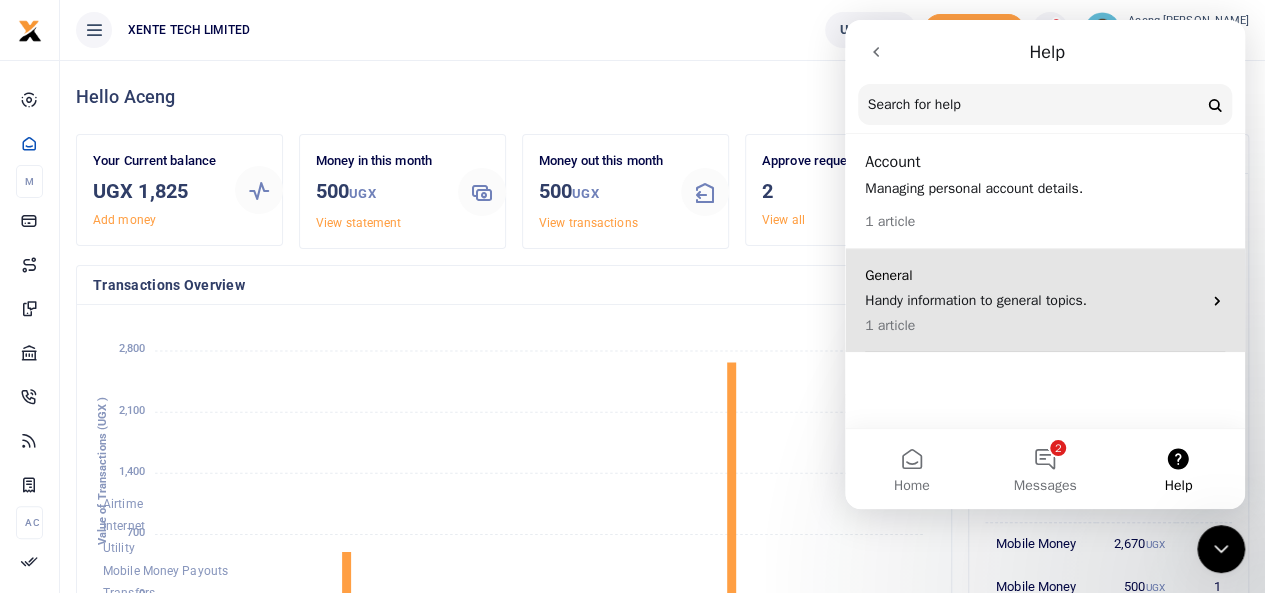 click on "1 article" at bounding box center [1033, 325] 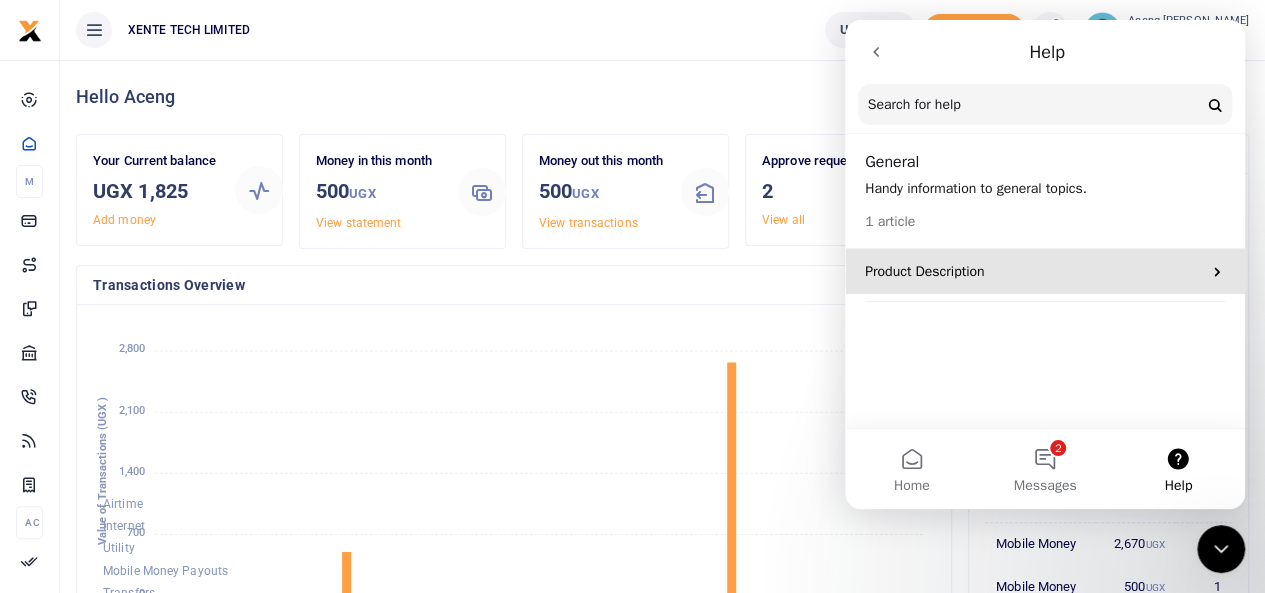 click on "Product Description" at bounding box center [1033, 271] 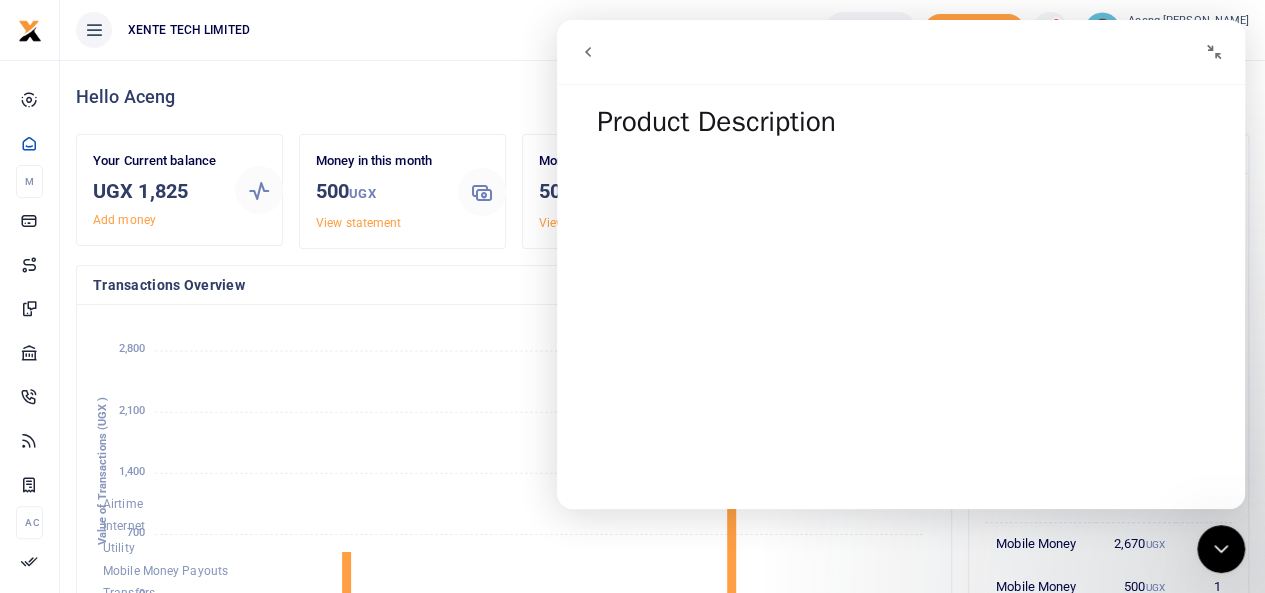 click 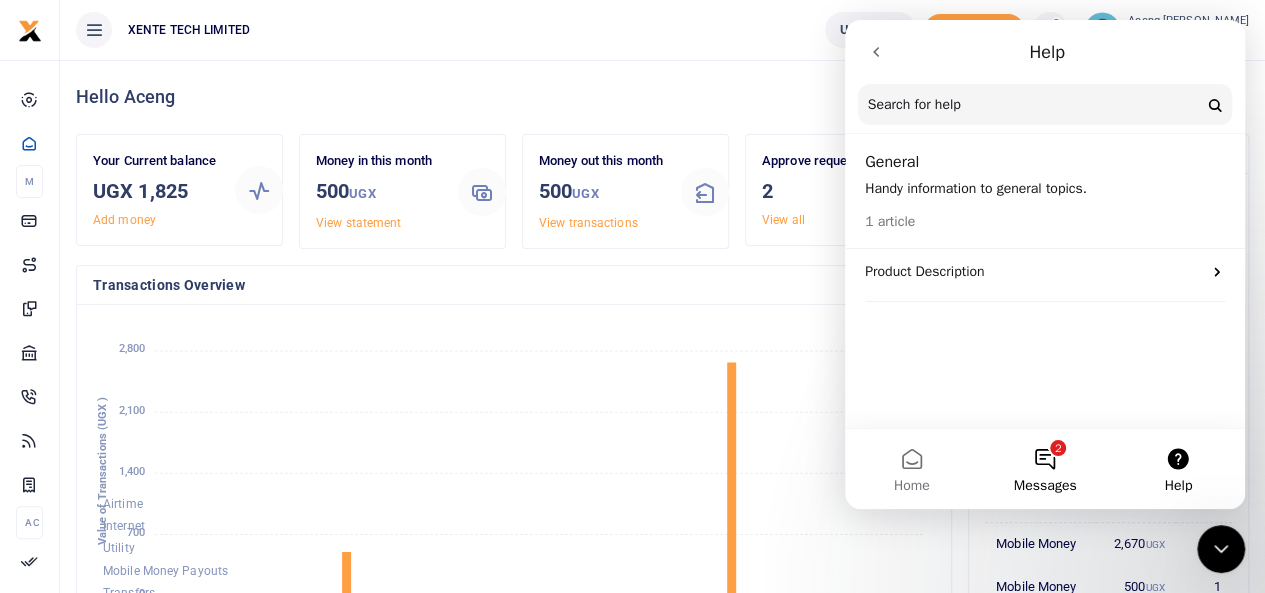 click on "2 Messages" at bounding box center [1044, 469] 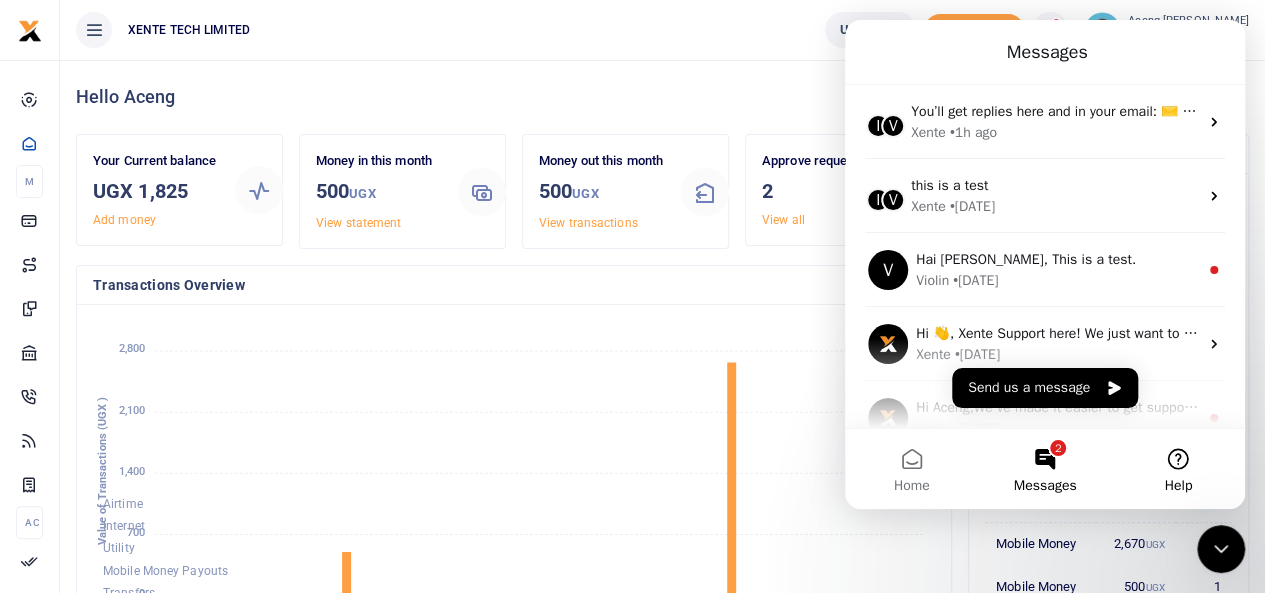 click on "Help" at bounding box center [1178, 469] 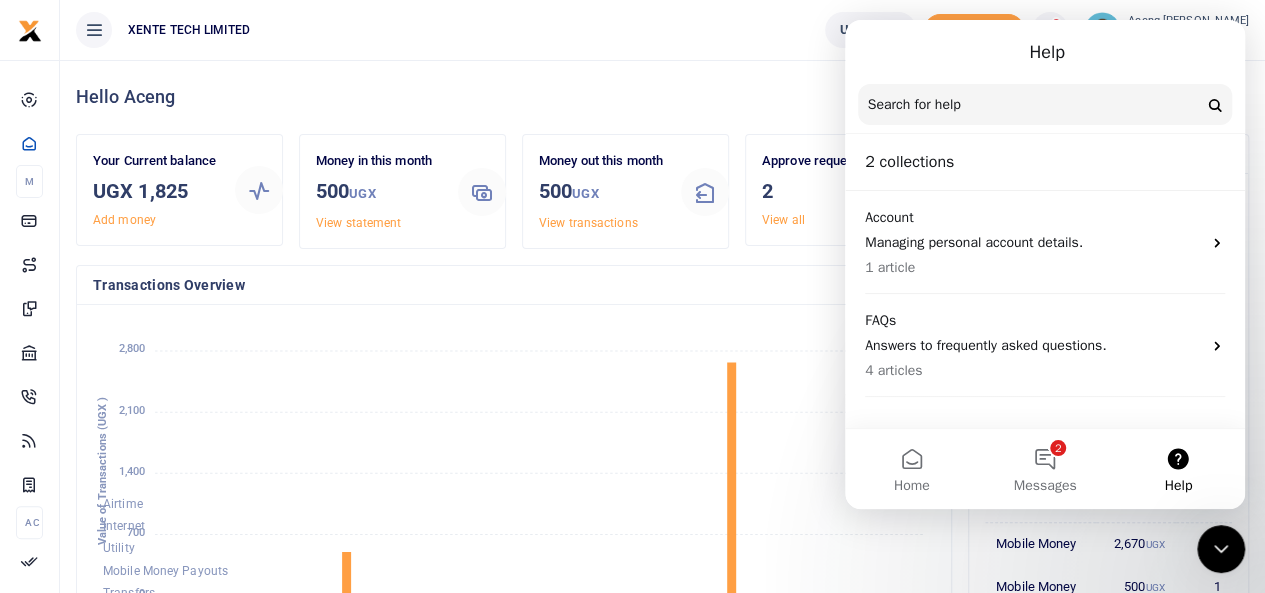 click 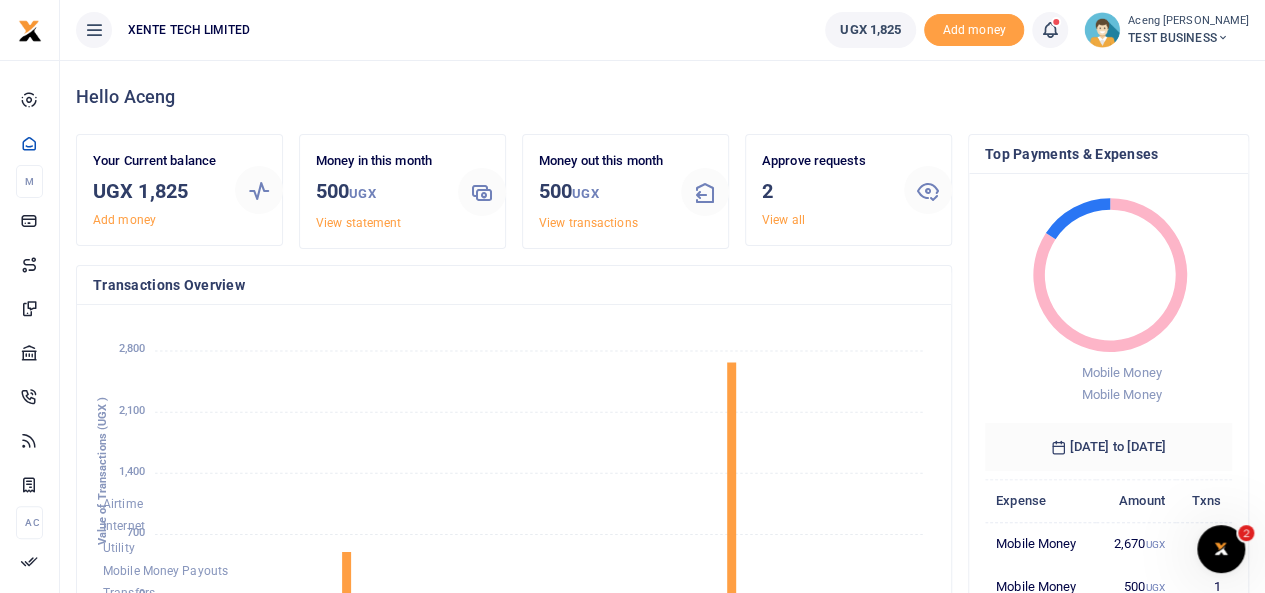 click 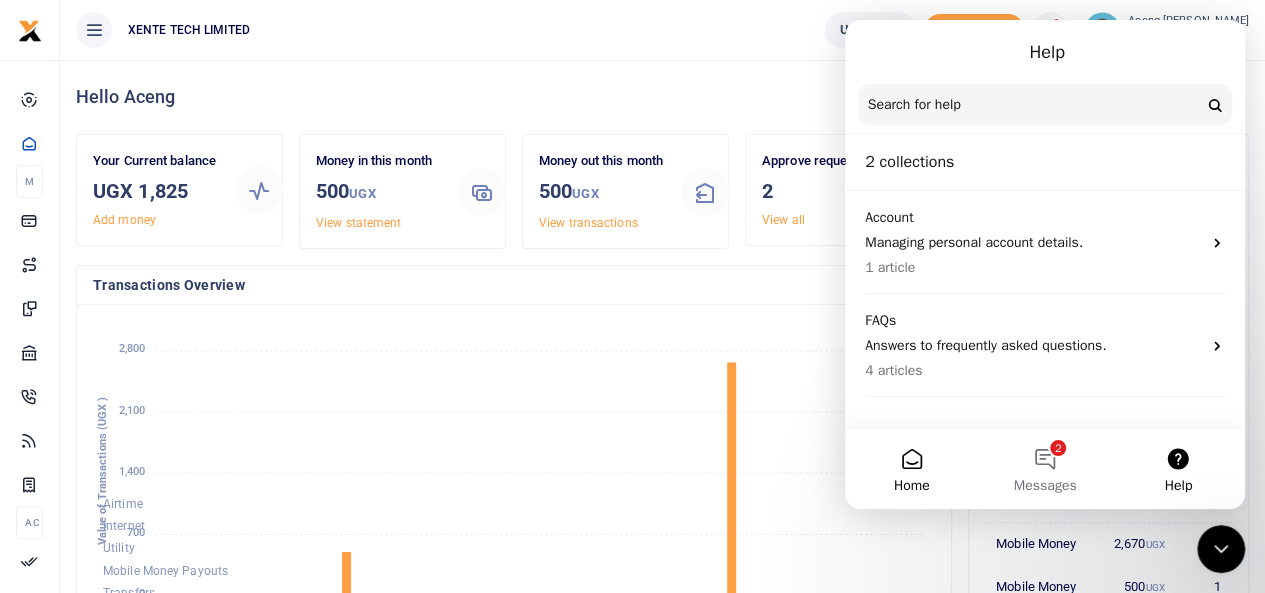 click on "Home" at bounding box center [911, 469] 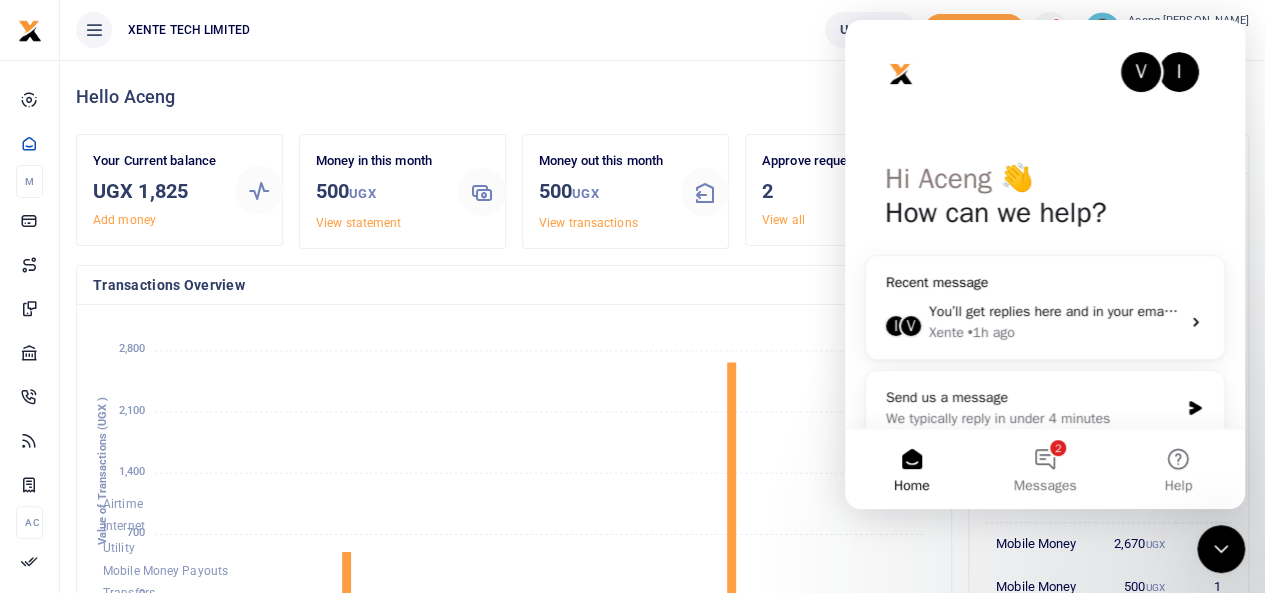 click on "You’ll get replies here and in your email: ✉️ monicaa@xente.co Our usual reply time 🕒 under 4 minutes" at bounding box center (1350, 311) 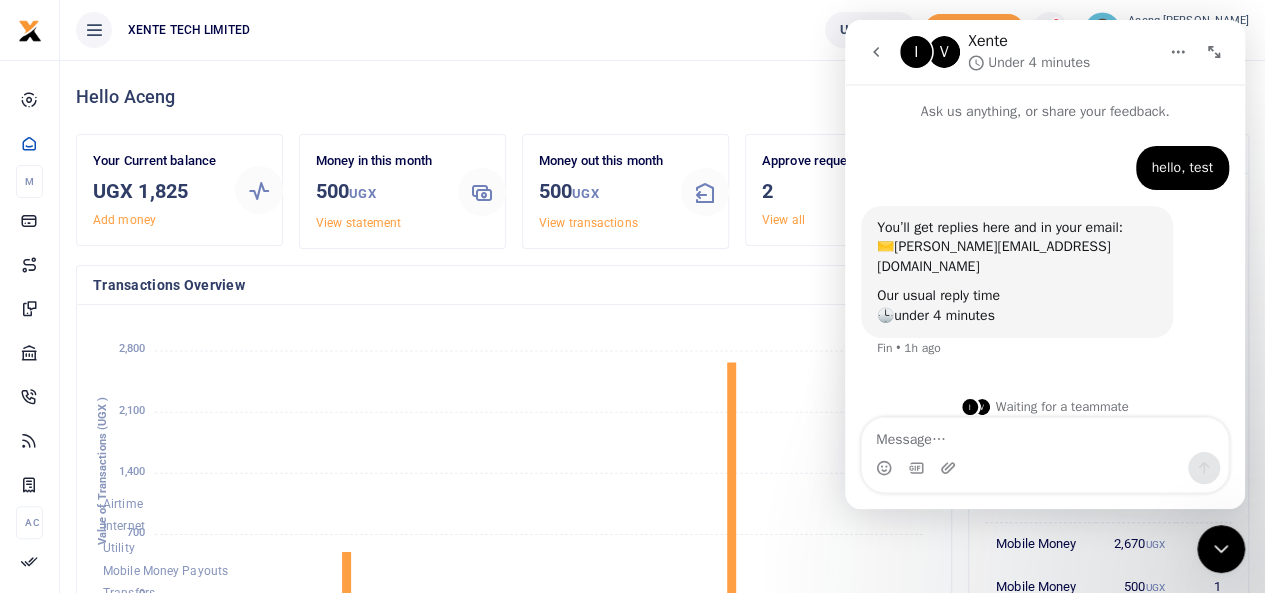 click 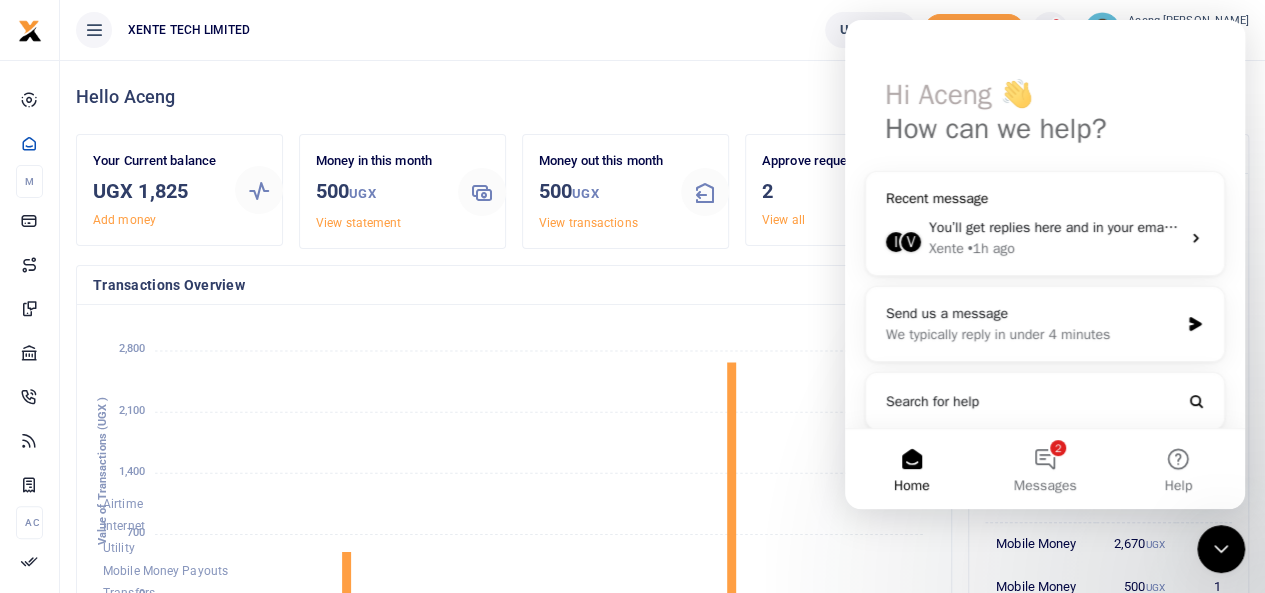 scroll, scrollTop: 93, scrollLeft: 0, axis: vertical 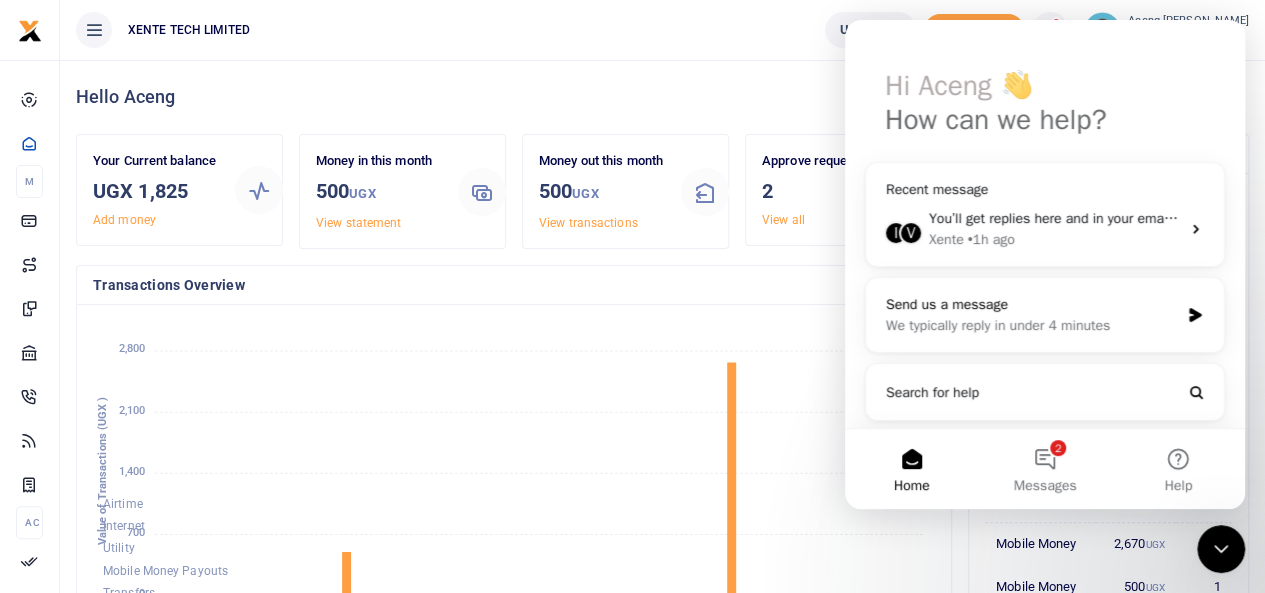 click on "Send us a message" at bounding box center (1032, 304) 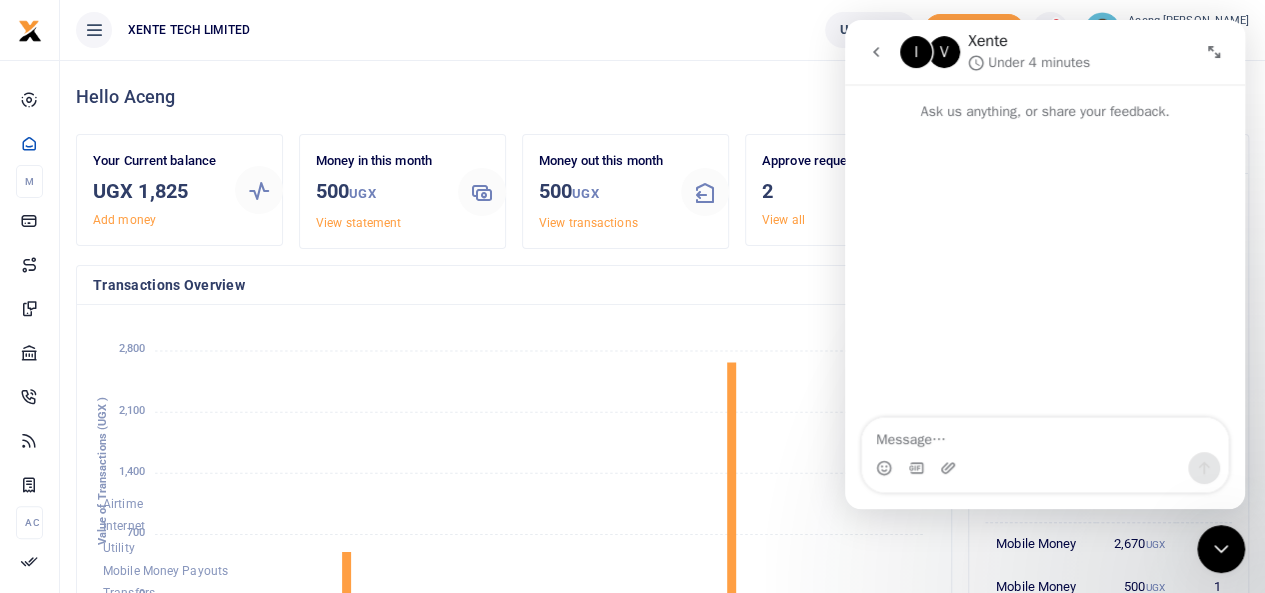 scroll, scrollTop: 0, scrollLeft: 0, axis: both 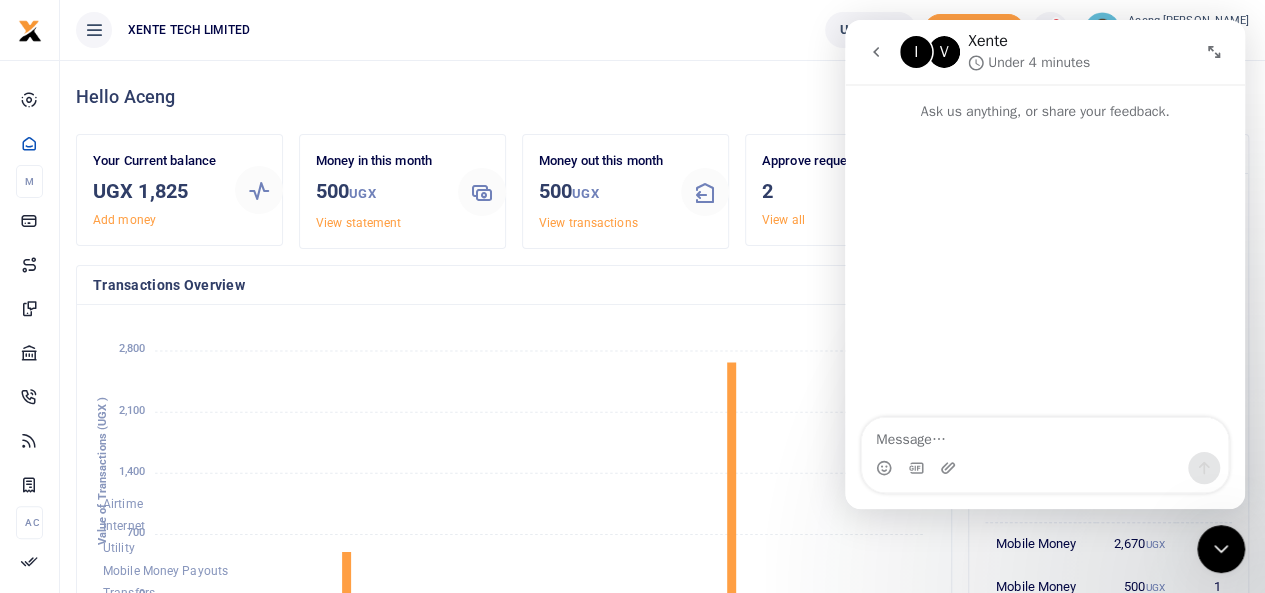 click 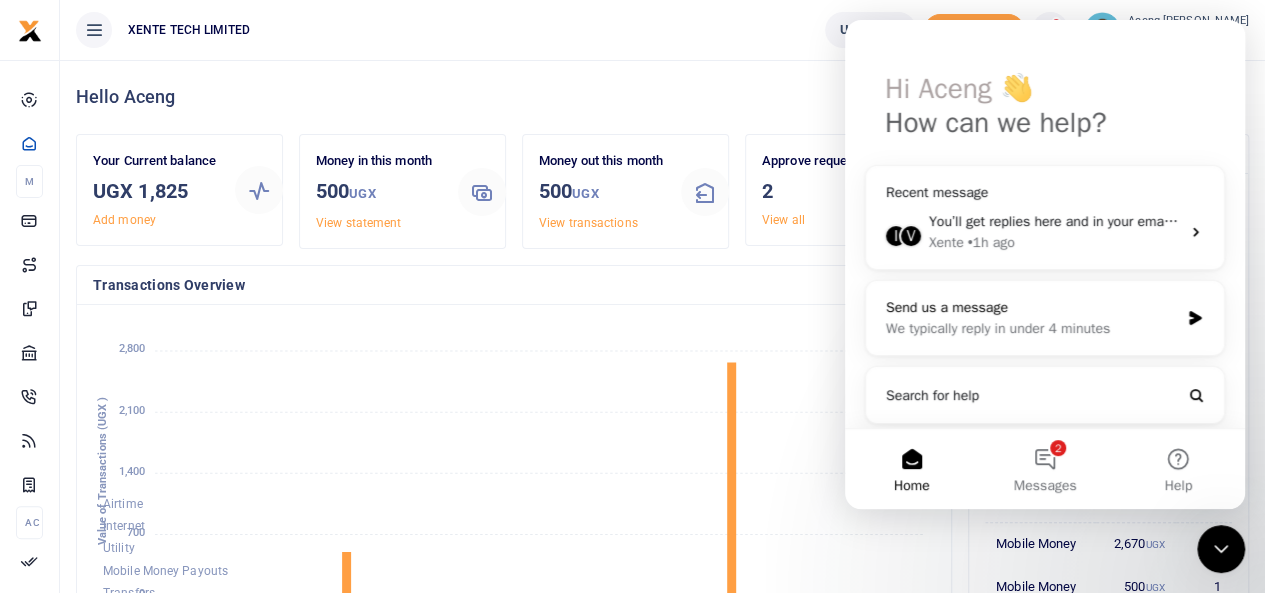 scroll, scrollTop: 93, scrollLeft: 0, axis: vertical 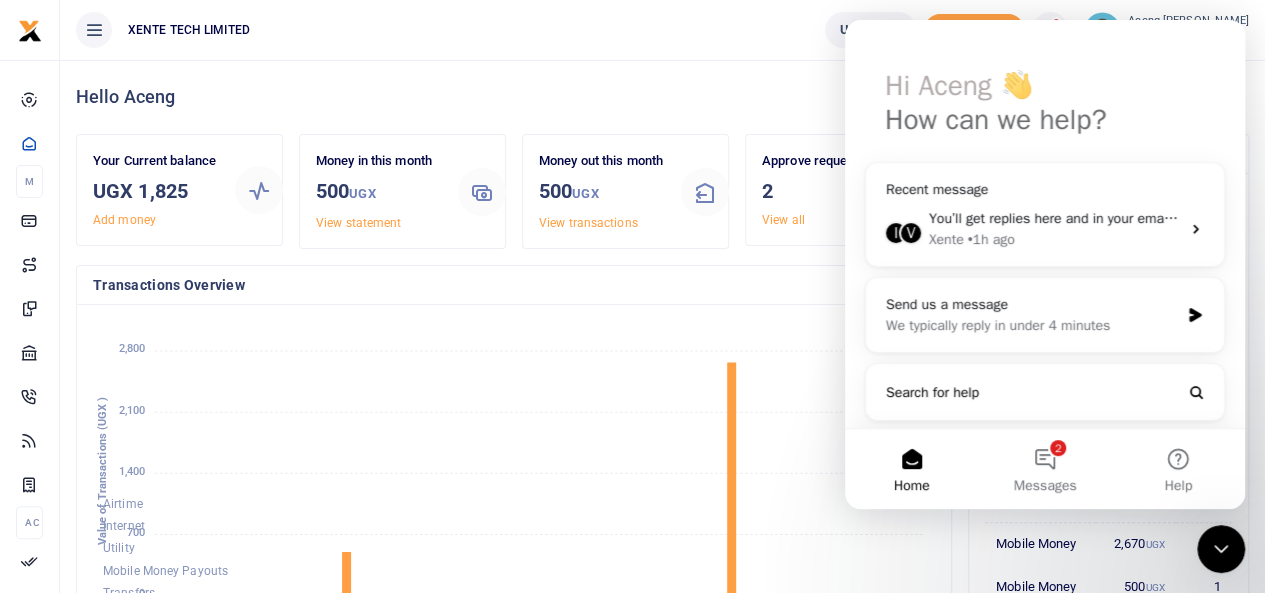 click on "Search for help" at bounding box center (932, 392) 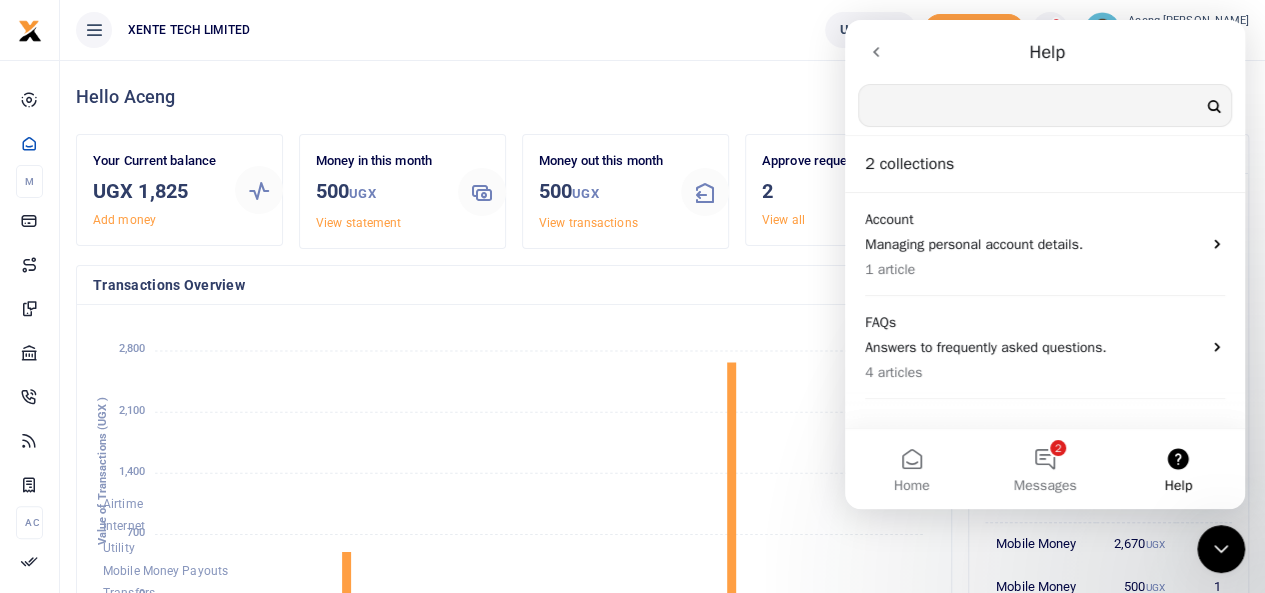 scroll, scrollTop: 0, scrollLeft: 0, axis: both 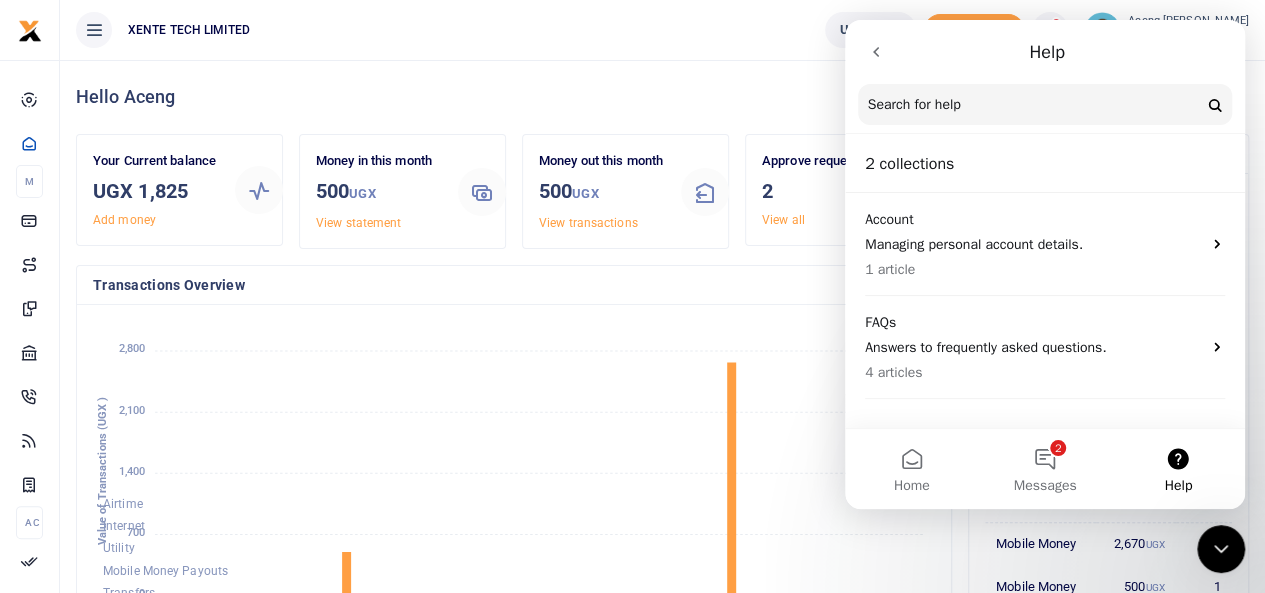 click 